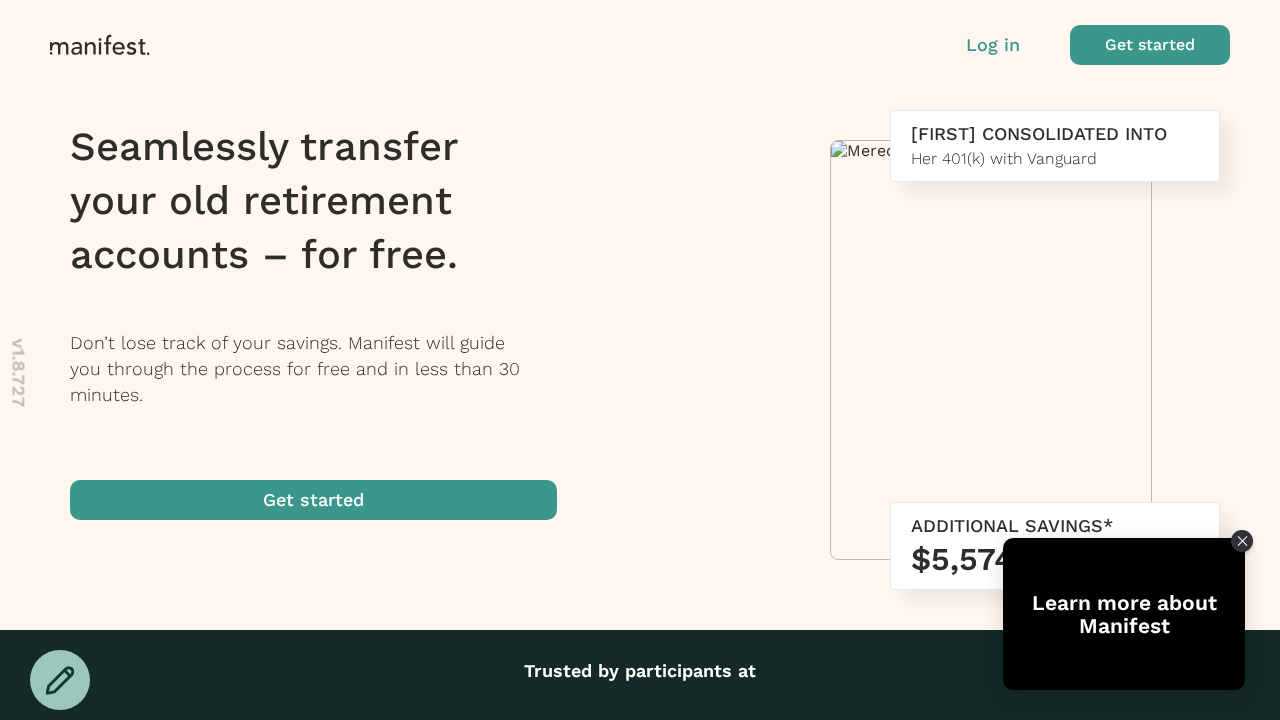 scroll, scrollTop: 0, scrollLeft: 0, axis: both 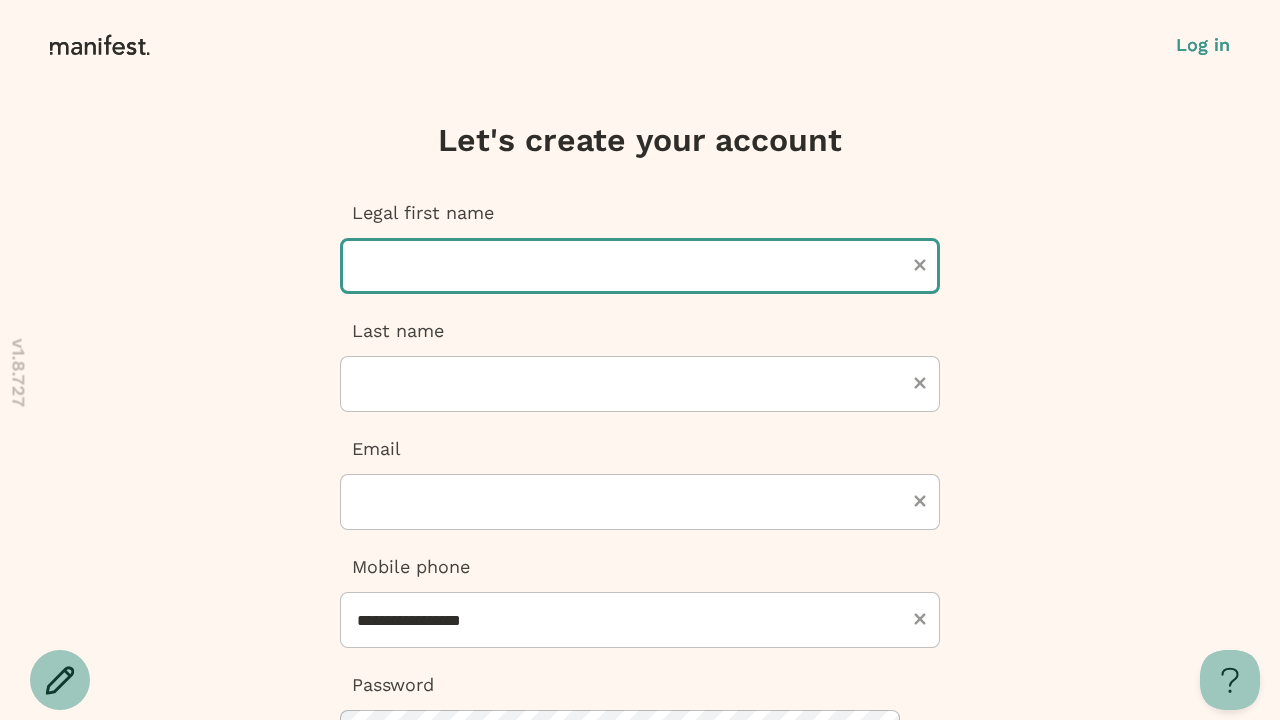 click at bounding box center (640, 266) 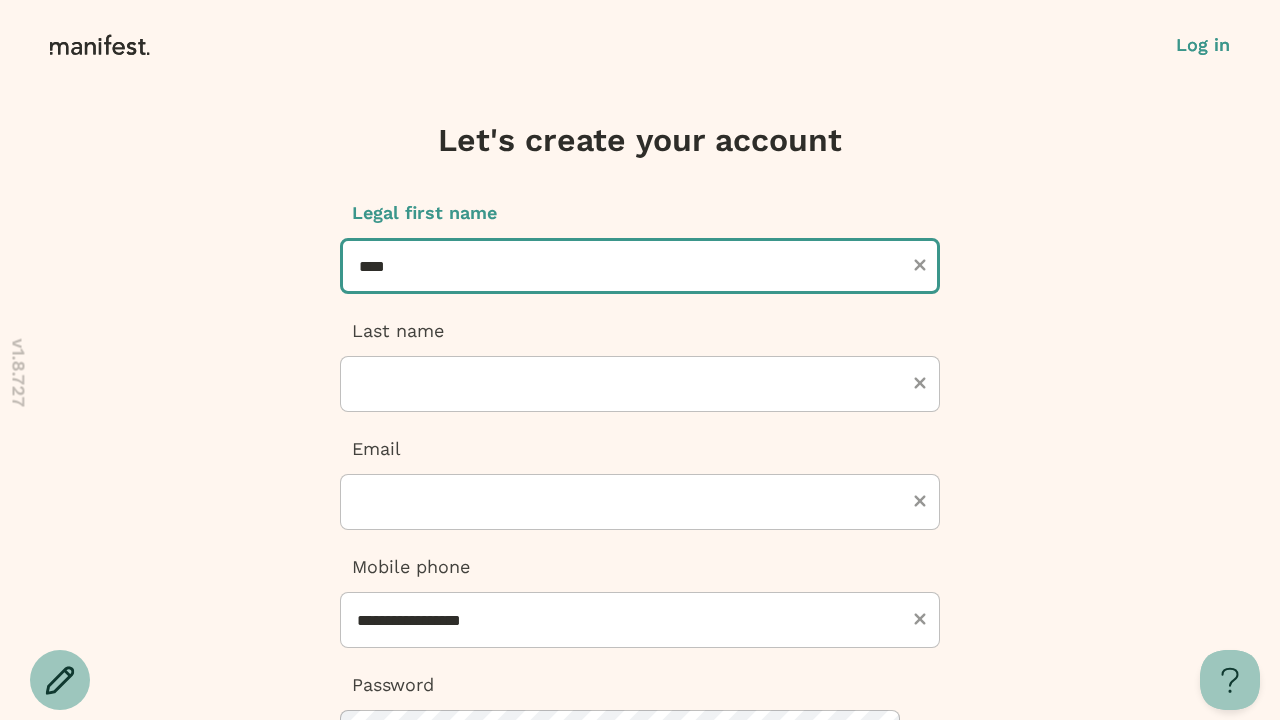 type on "****" 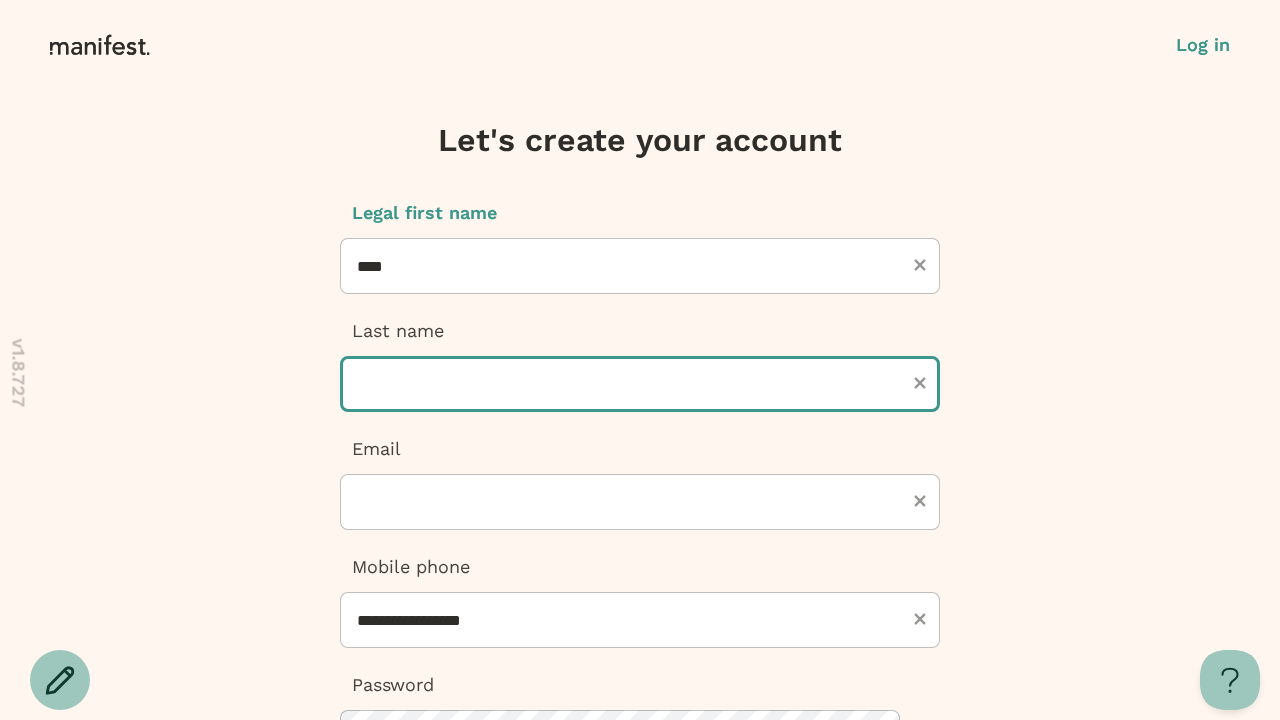 click at bounding box center (640, 384) 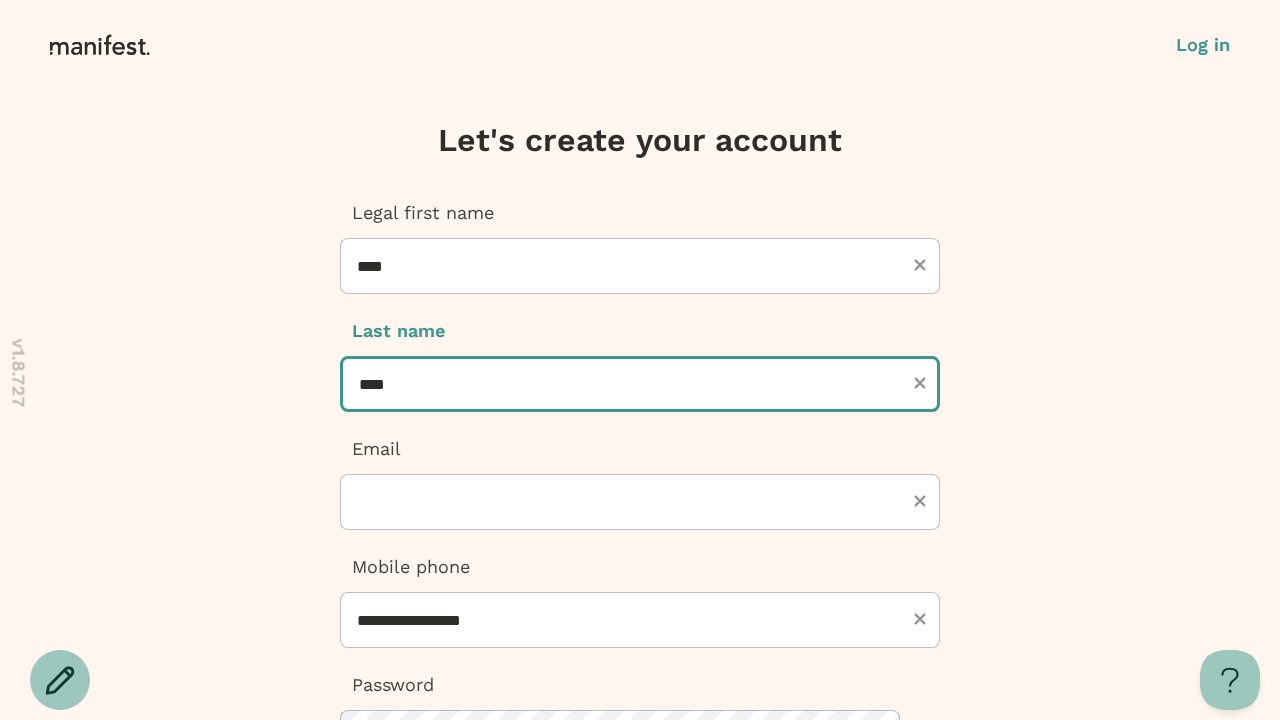 type on "****" 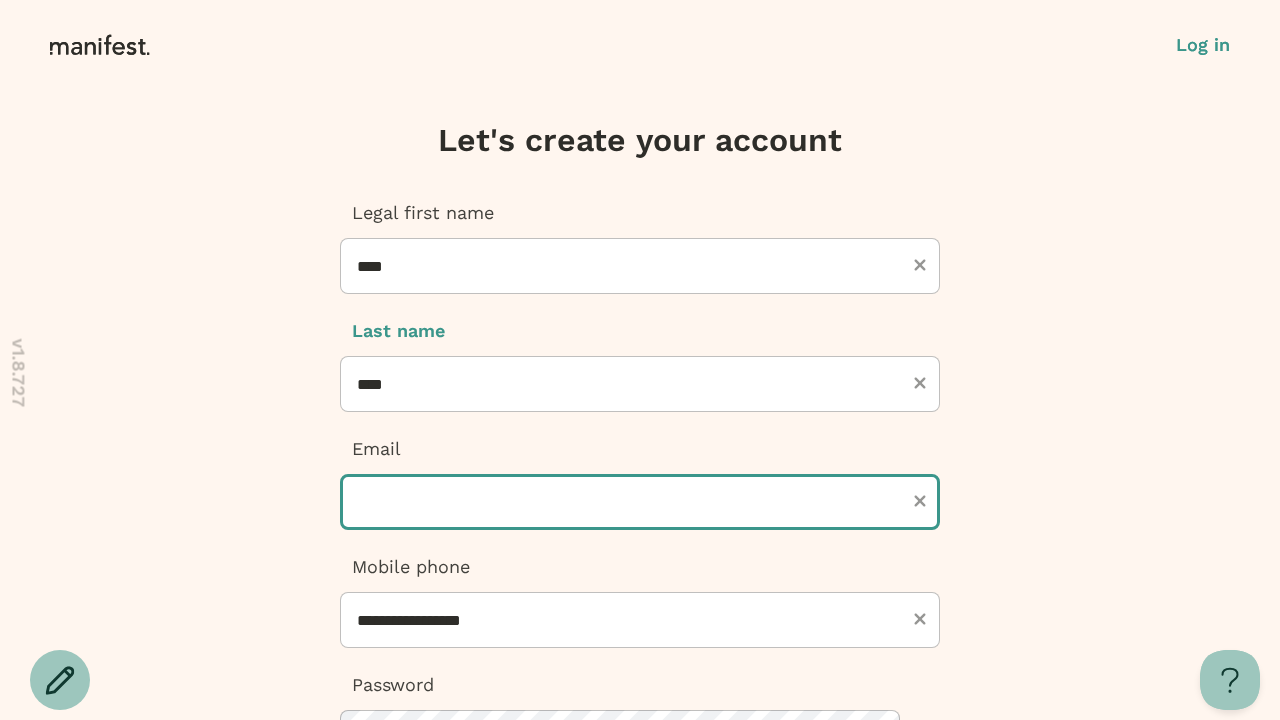 click at bounding box center (640, 502) 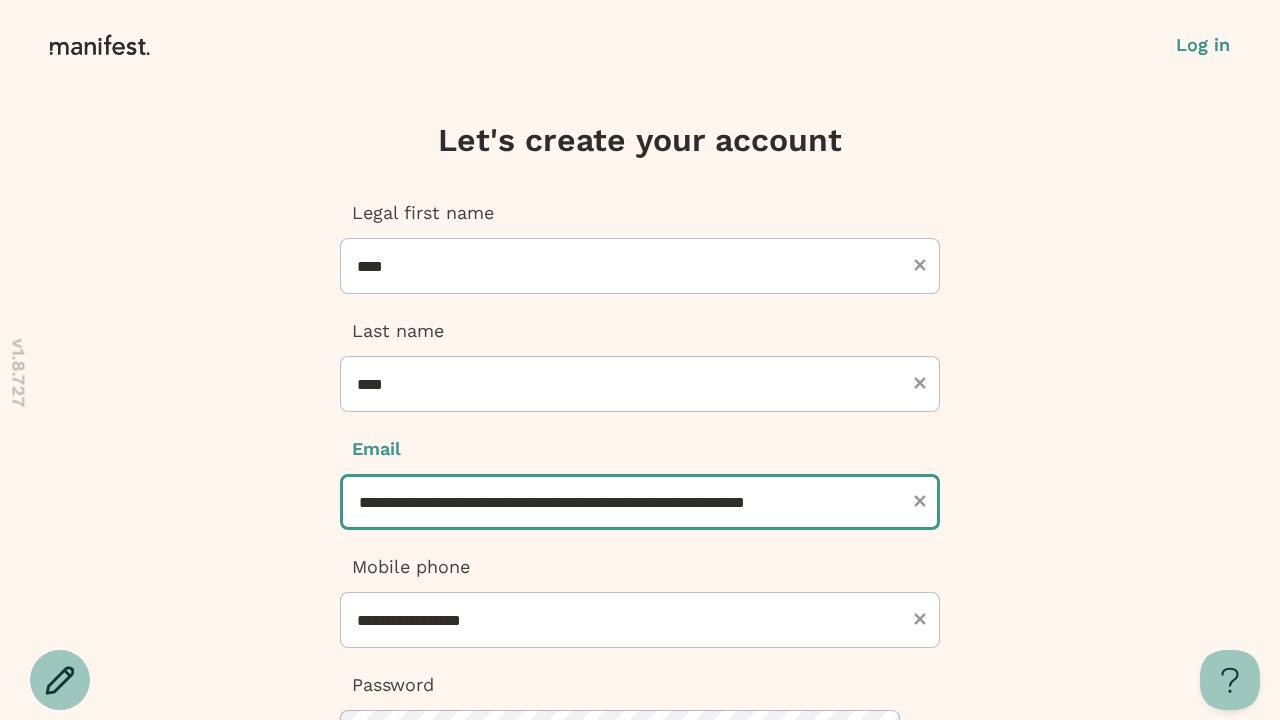 scroll, scrollTop: 0, scrollLeft: 18, axis: horizontal 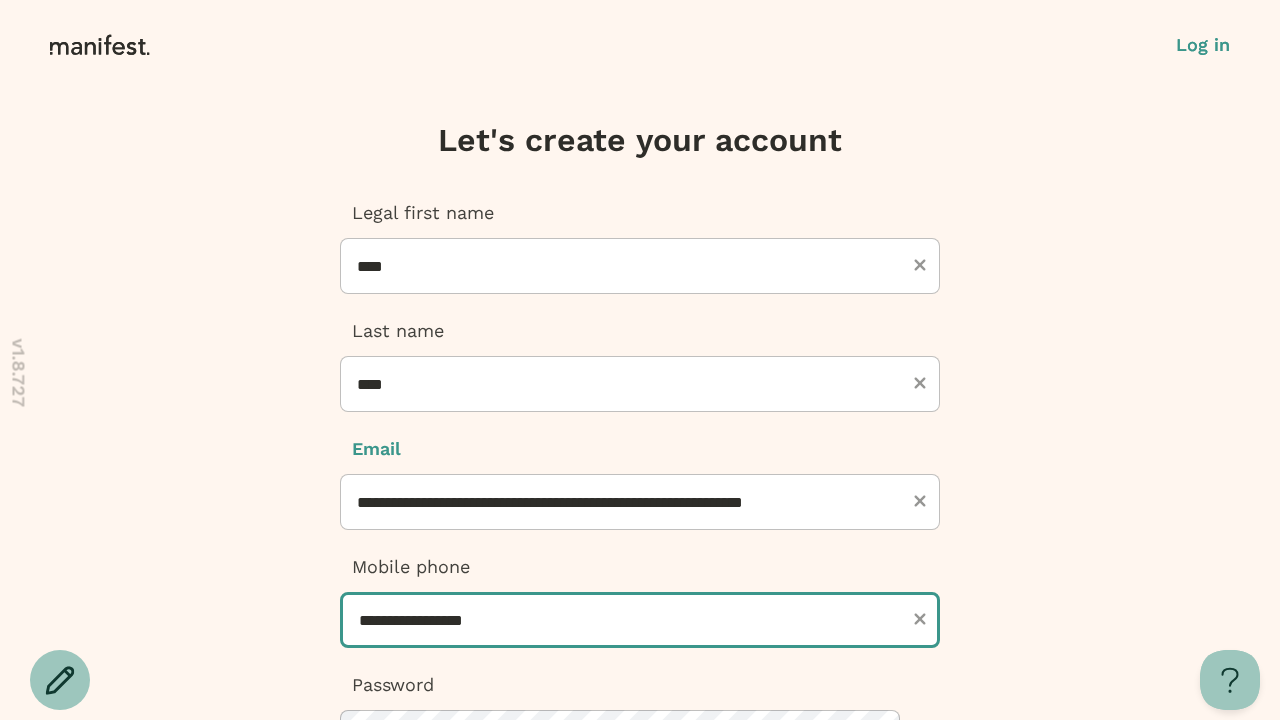 click on "**********" at bounding box center [640, 620] 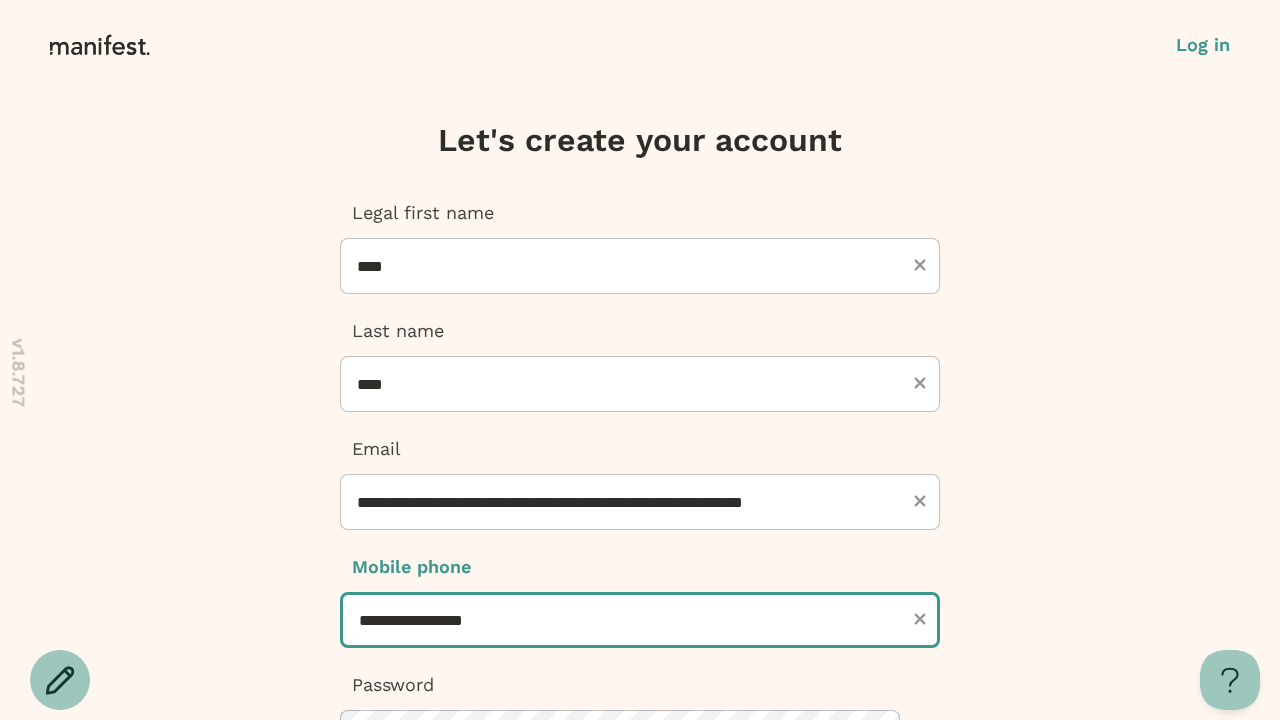 scroll, scrollTop: 0, scrollLeft: 0, axis: both 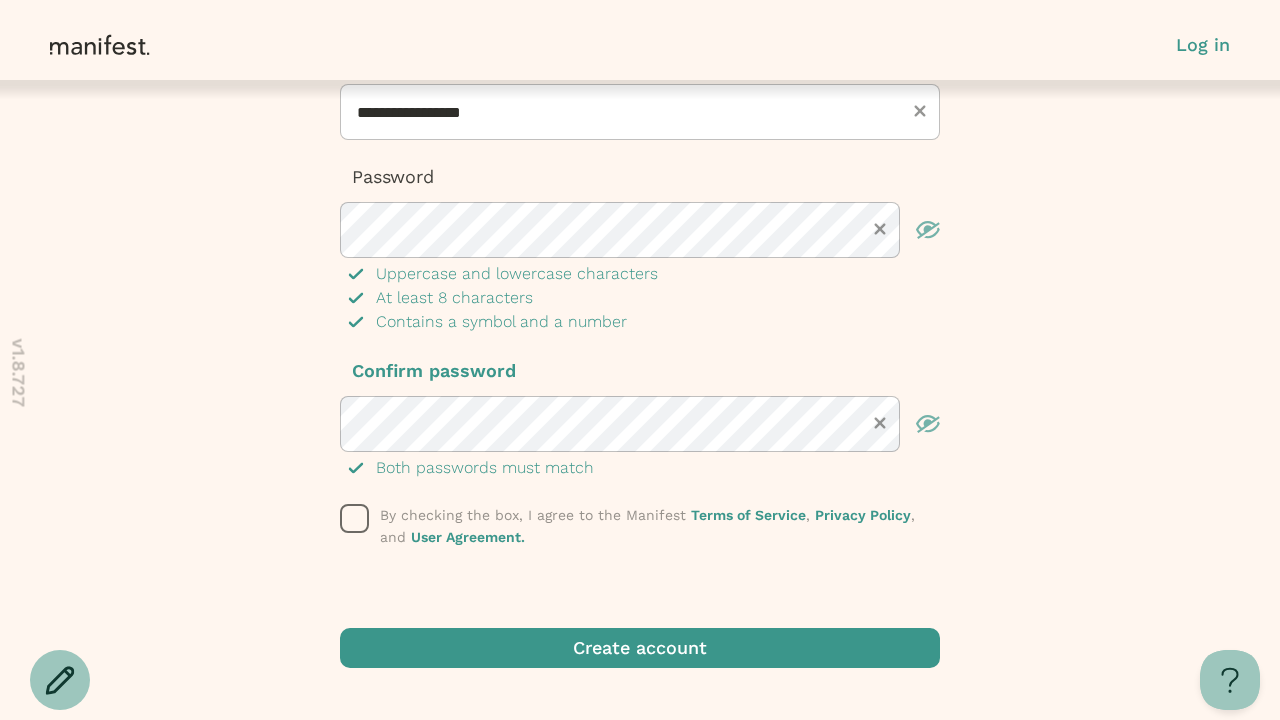 click at bounding box center [355, 519] 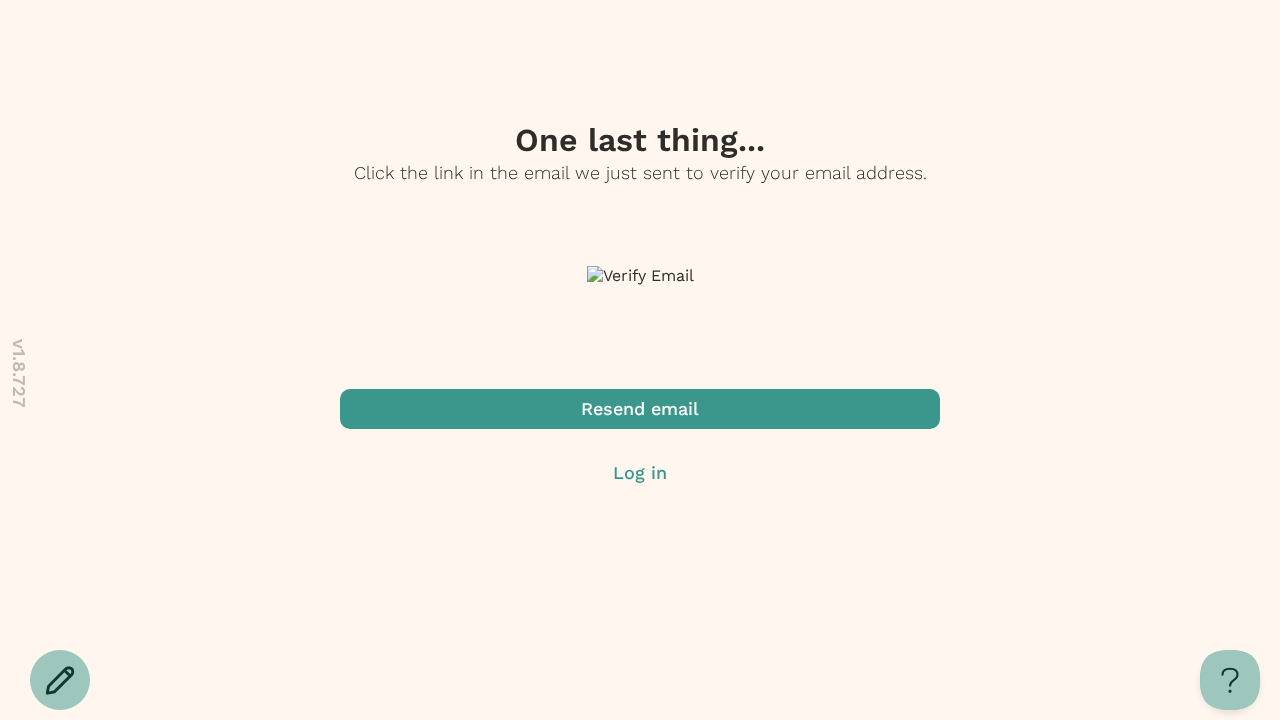 scroll, scrollTop: 0, scrollLeft: 0, axis: both 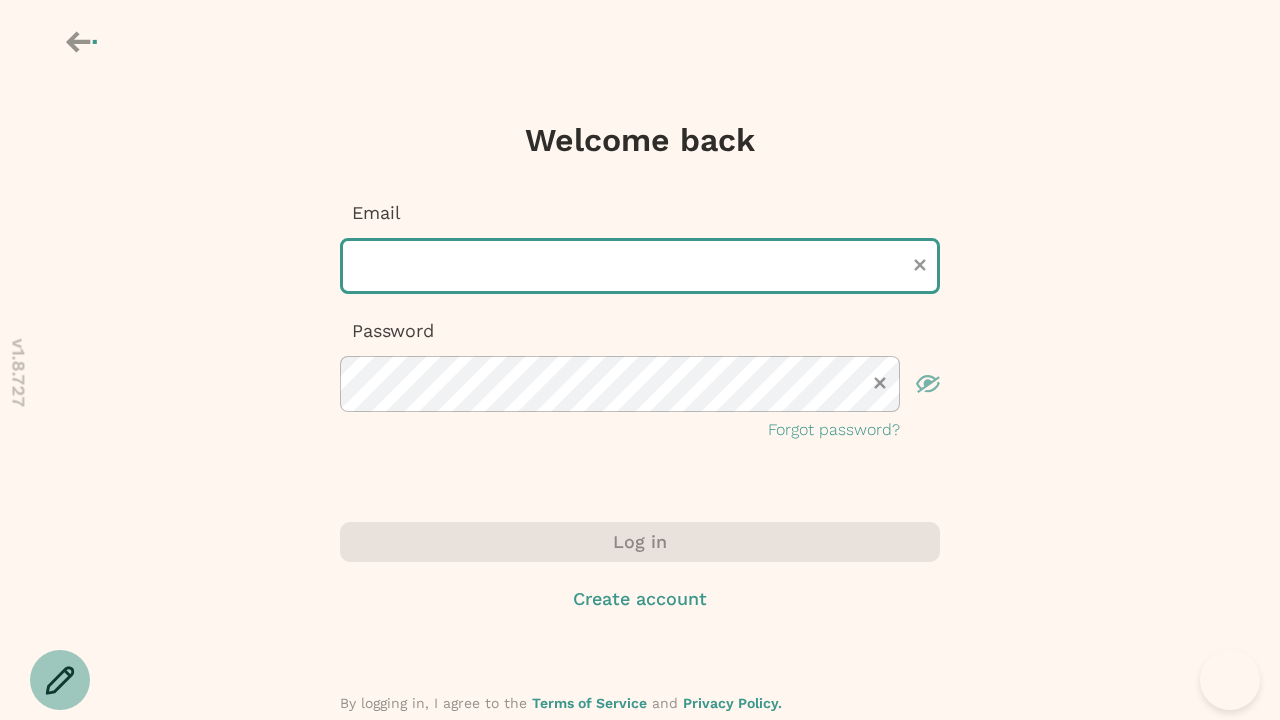 click at bounding box center (640, 266) 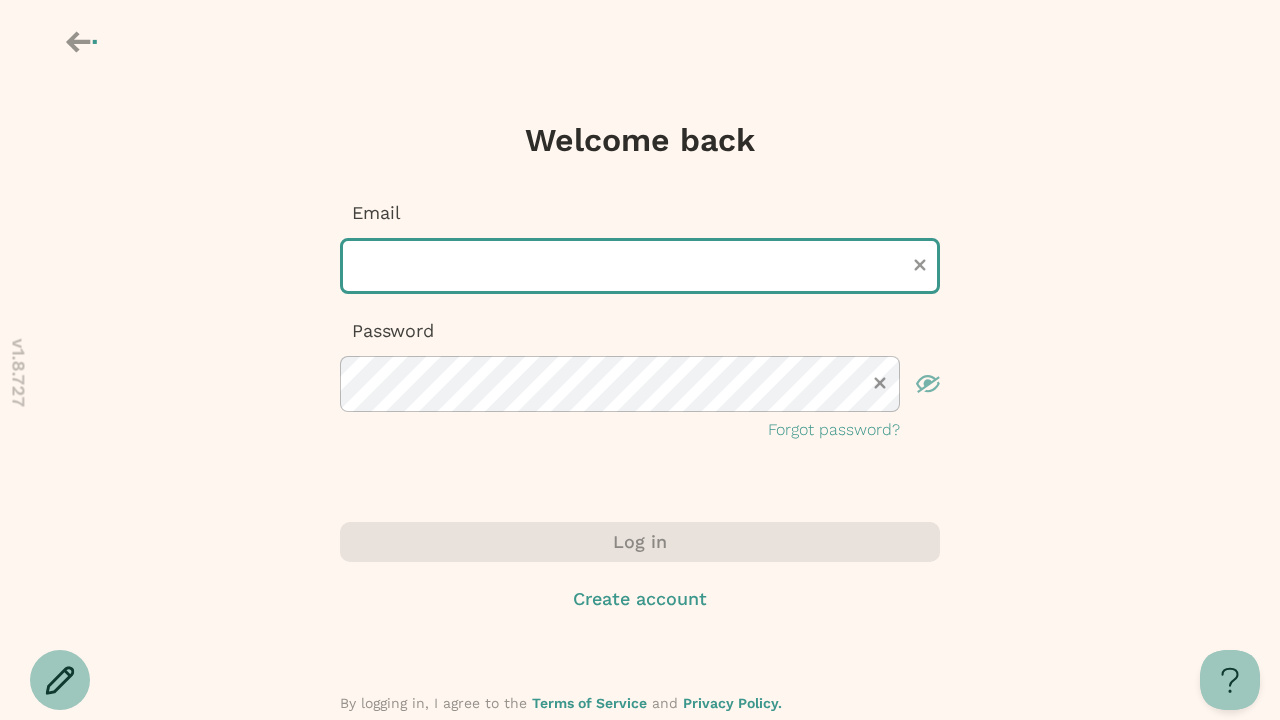scroll, scrollTop: 0, scrollLeft: 0, axis: both 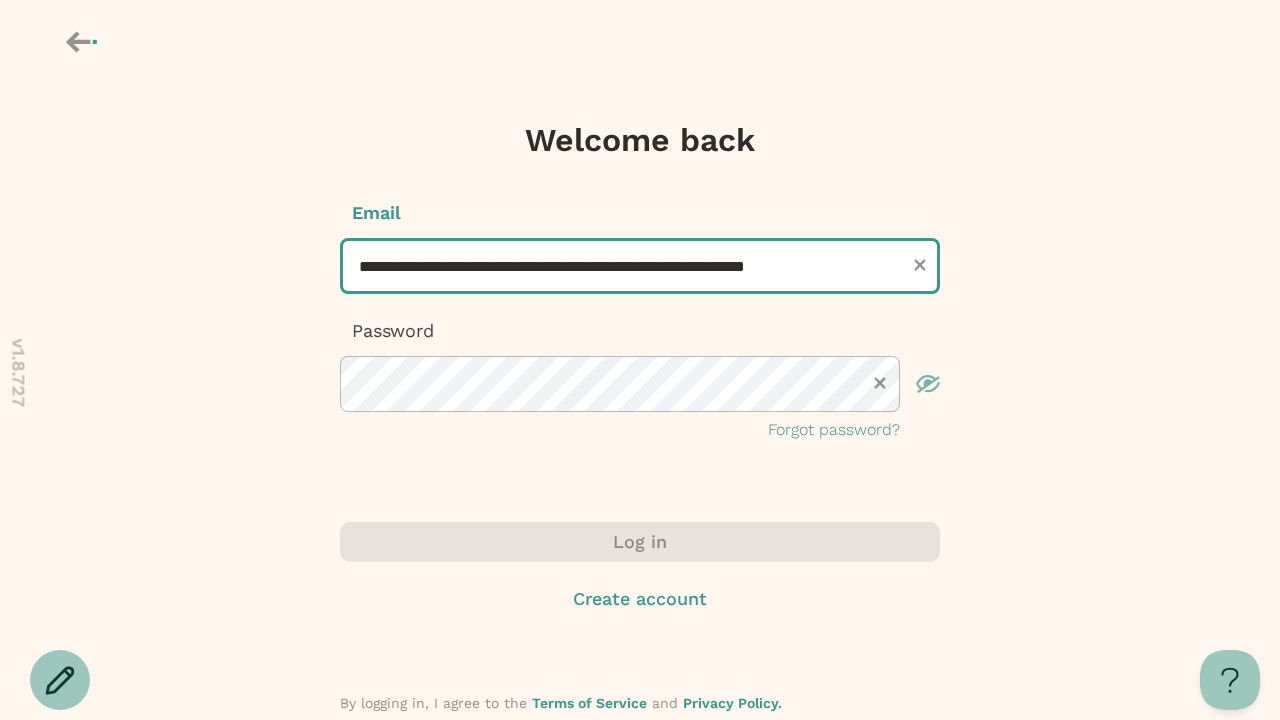 type on "**********" 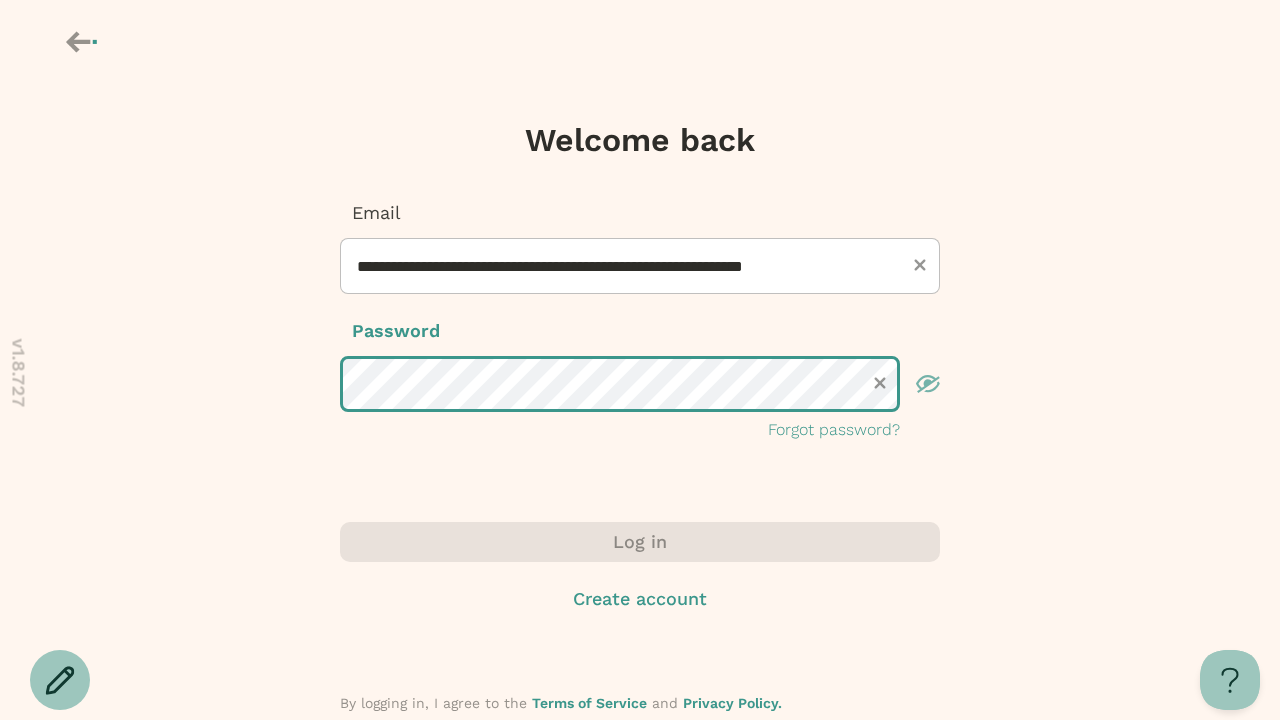scroll, scrollTop: 0, scrollLeft: 0, axis: both 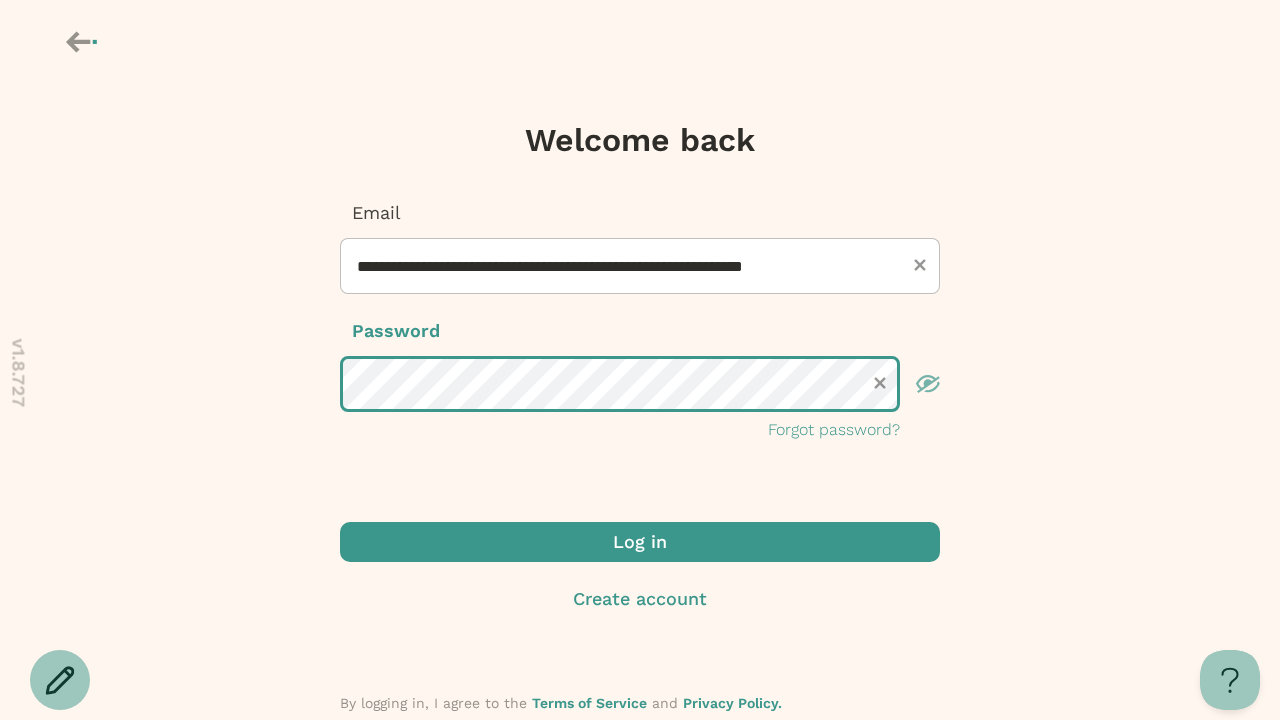 click on "Log in" at bounding box center (640, 542) 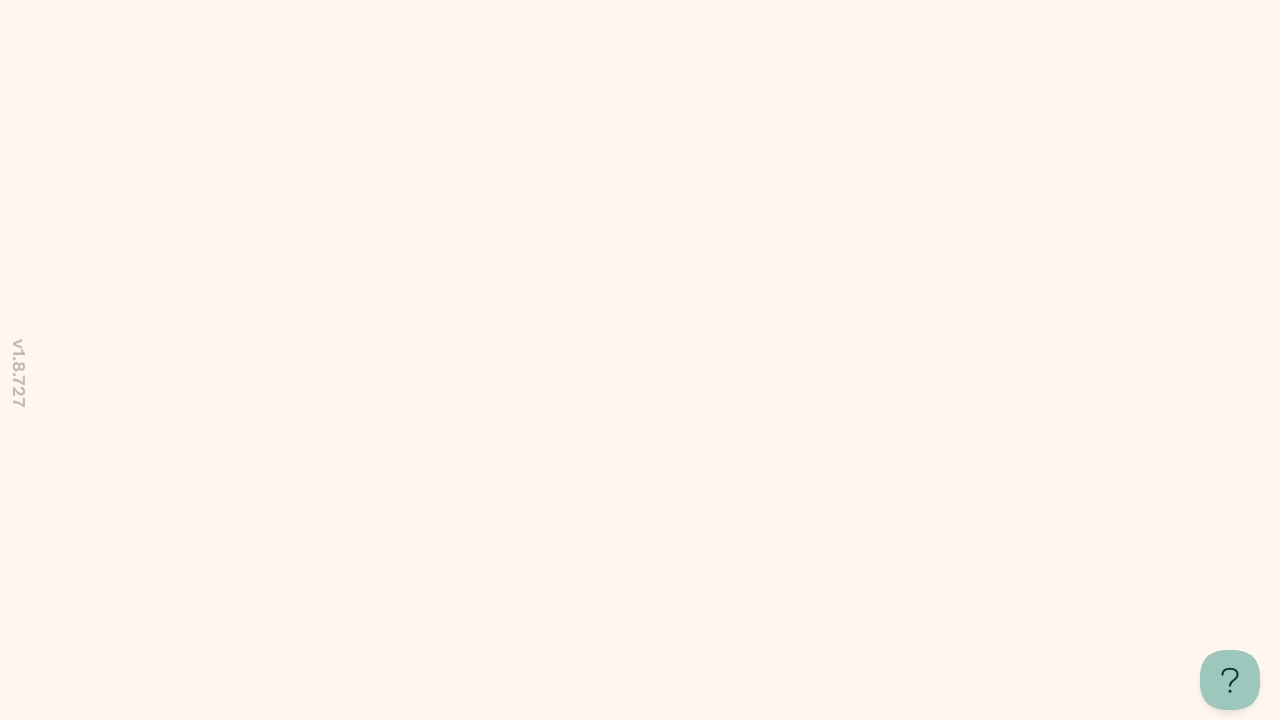 scroll, scrollTop: 0, scrollLeft: 0, axis: both 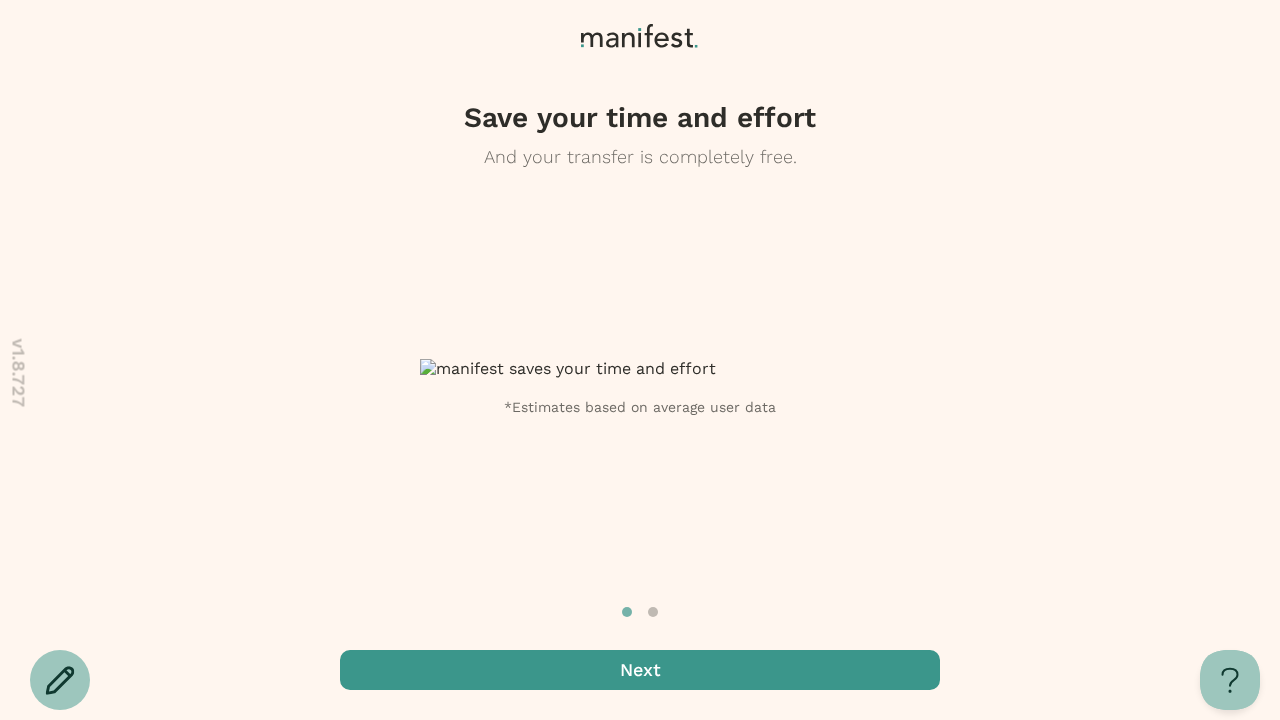 click at bounding box center (640, 670) 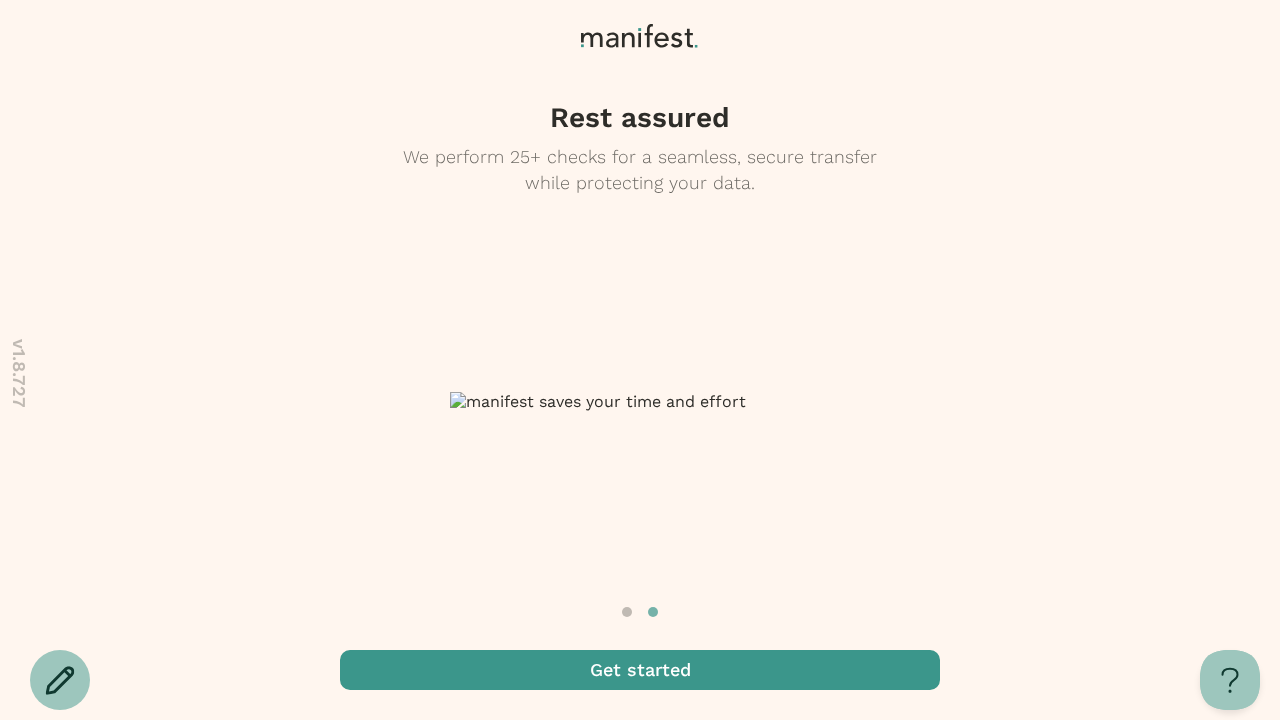 click at bounding box center (640, 670) 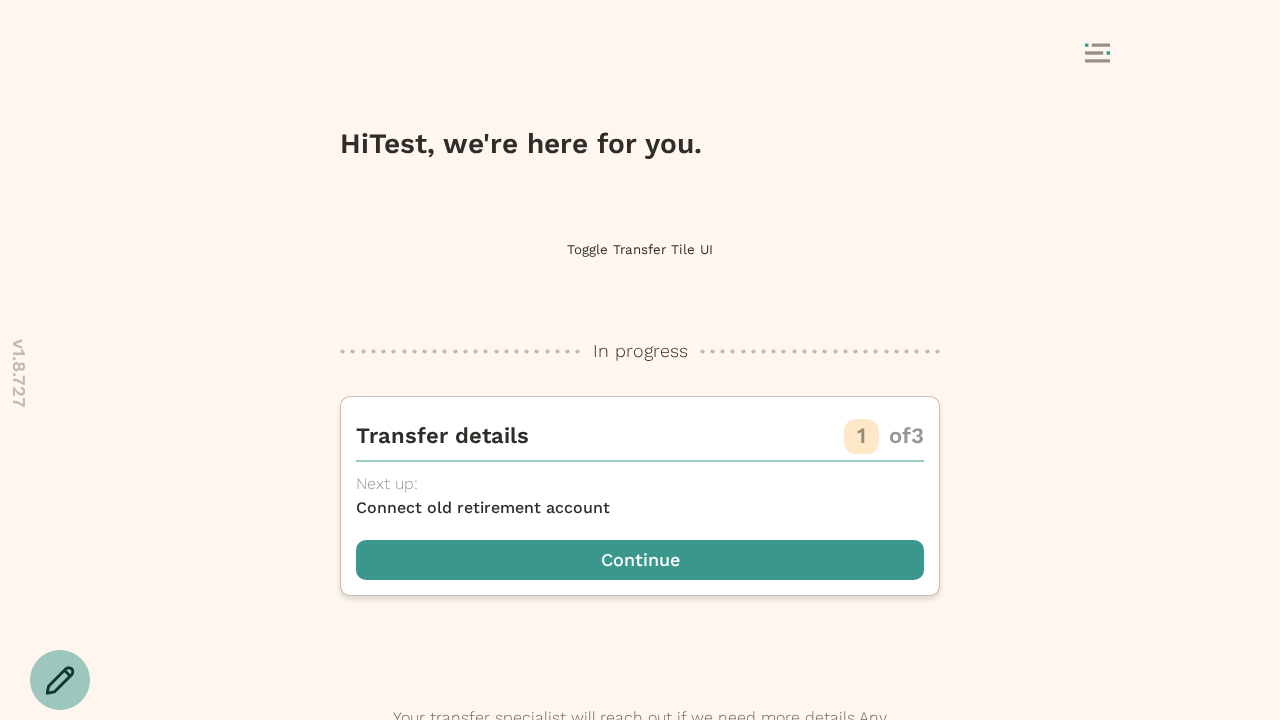 scroll, scrollTop: 0, scrollLeft: 0, axis: both 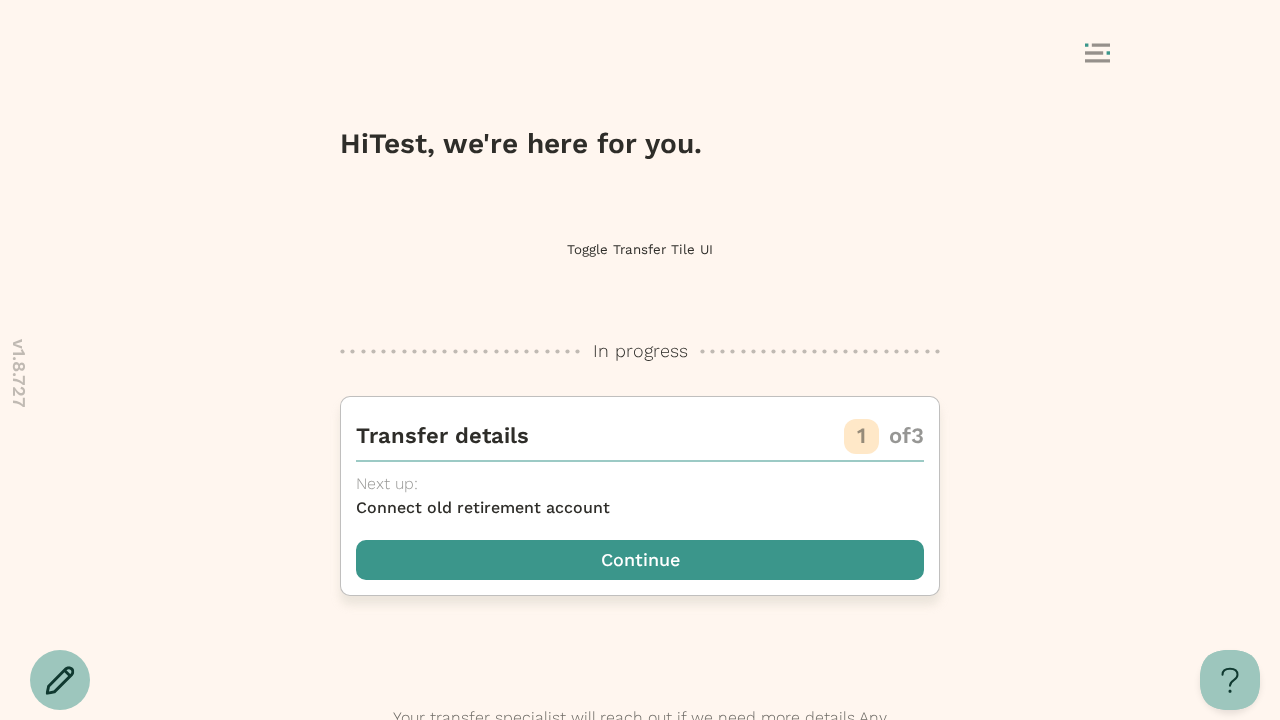 click at bounding box center [640, 560] 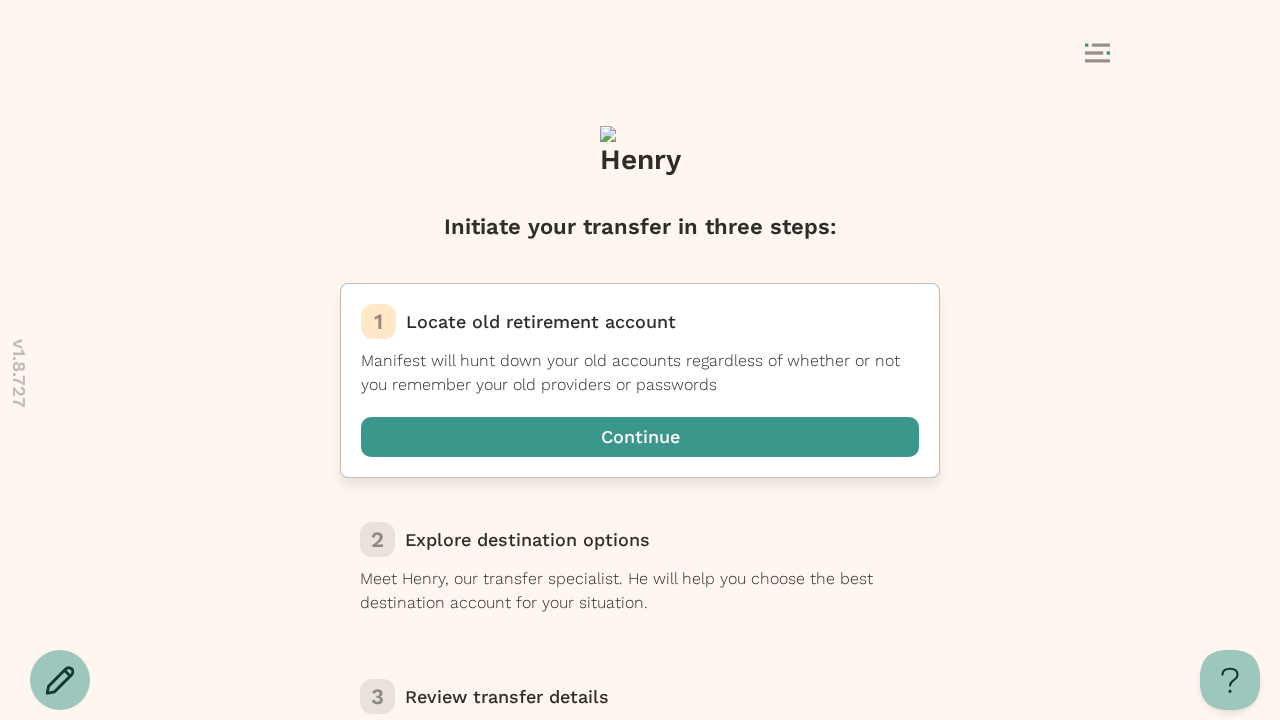 click at bounding box center [640, 437] 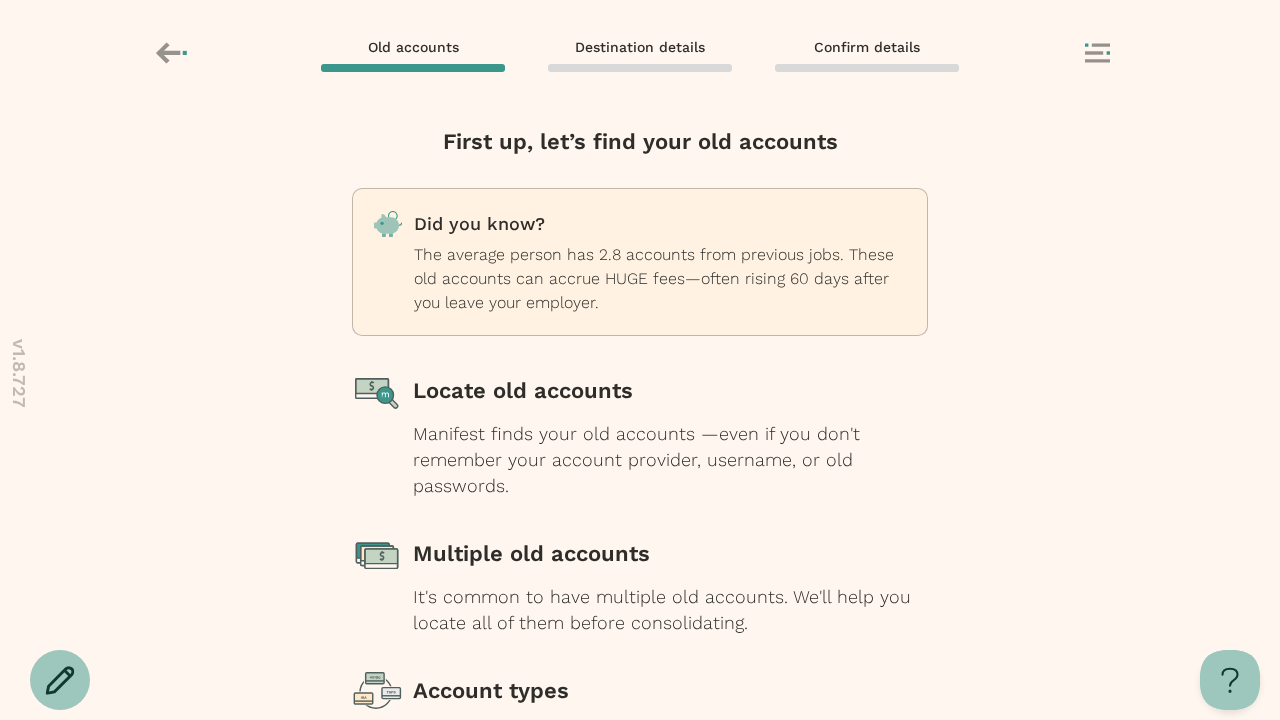 click at bounding box center (640, 849) 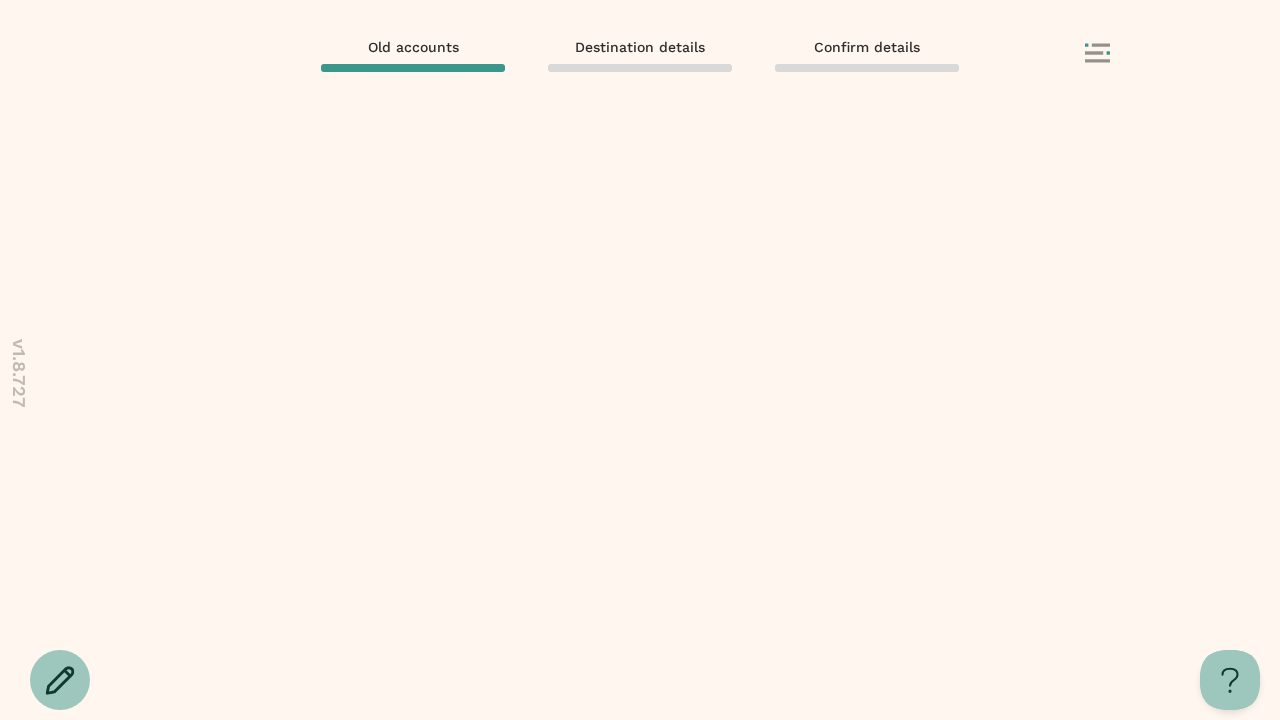 scroll, scrollTop: 0, scrollLeft: 0, axis: both 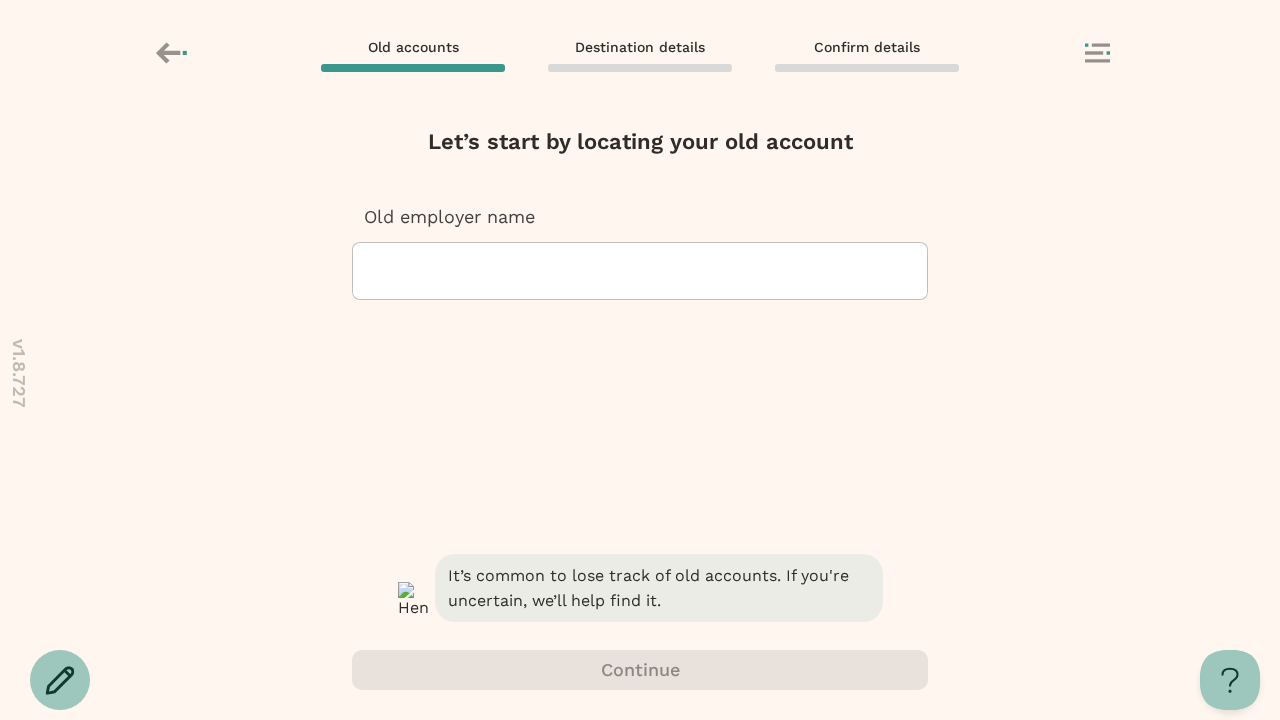 click at bounding box center [371, 271] 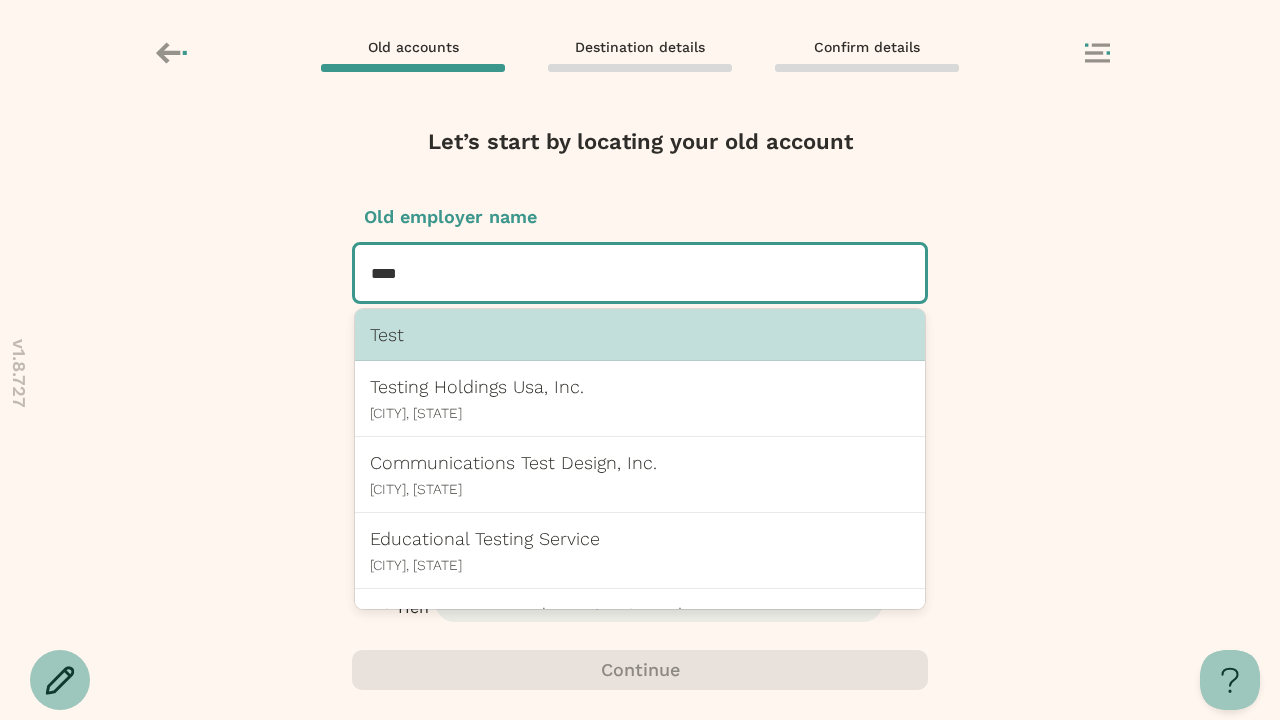 click on "Test" at bounding box center [640, 334] 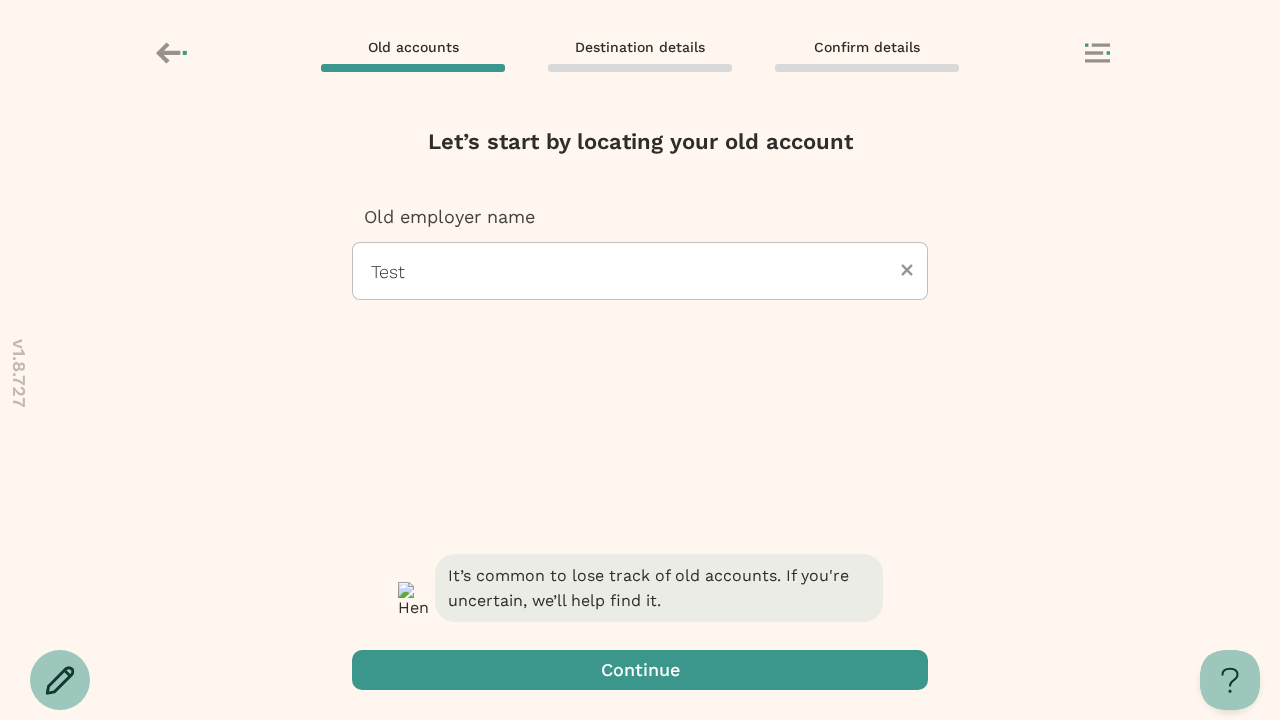 click at bounding box center [640, 670] 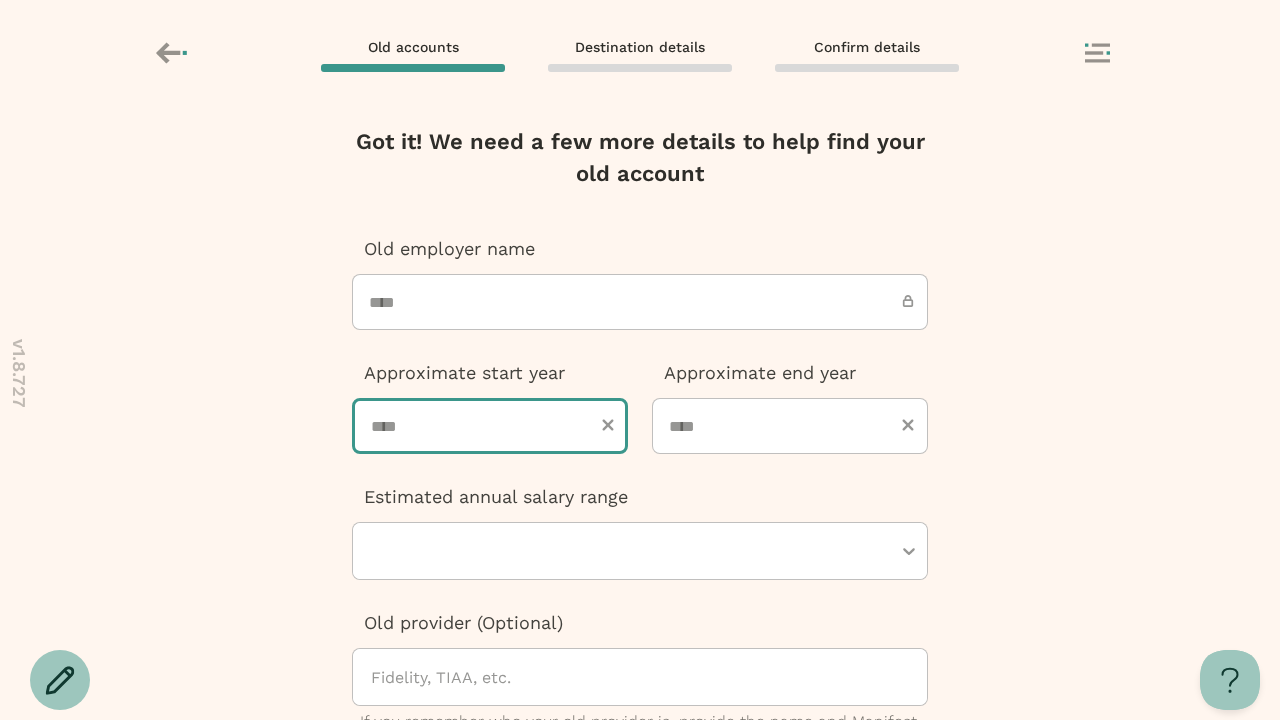 click at bounding box center (490, 426) 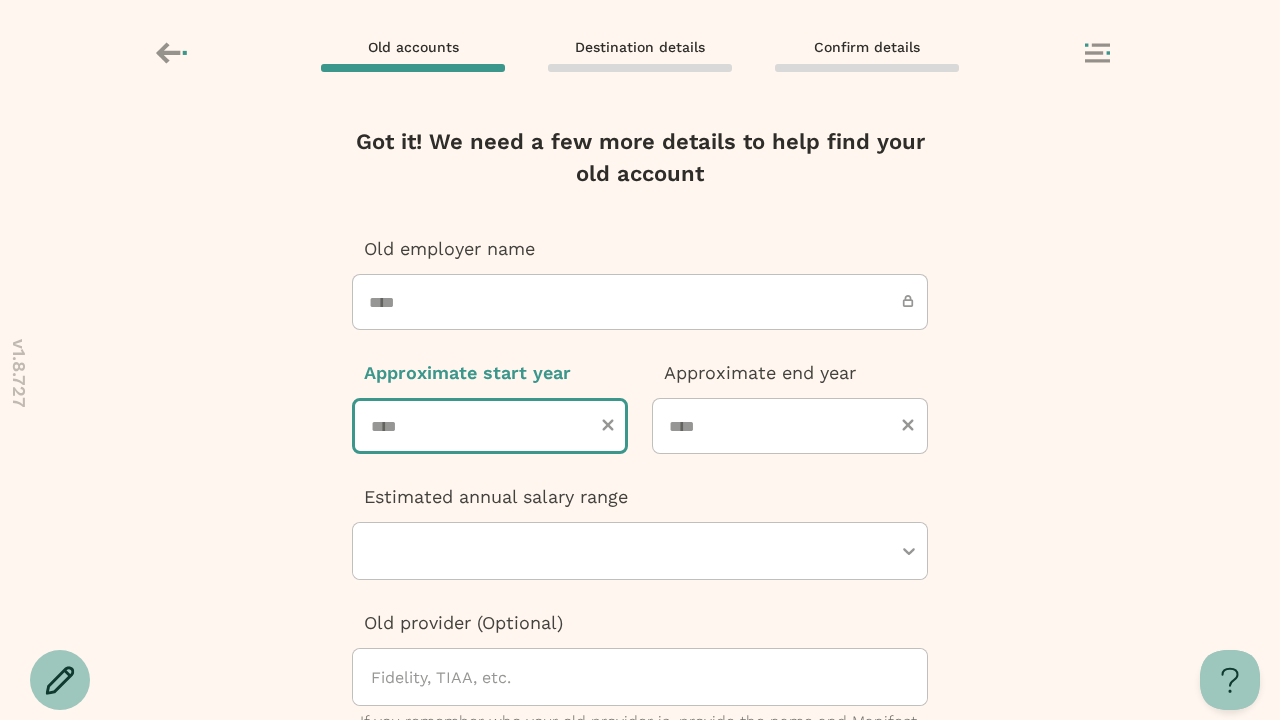 type on "****" 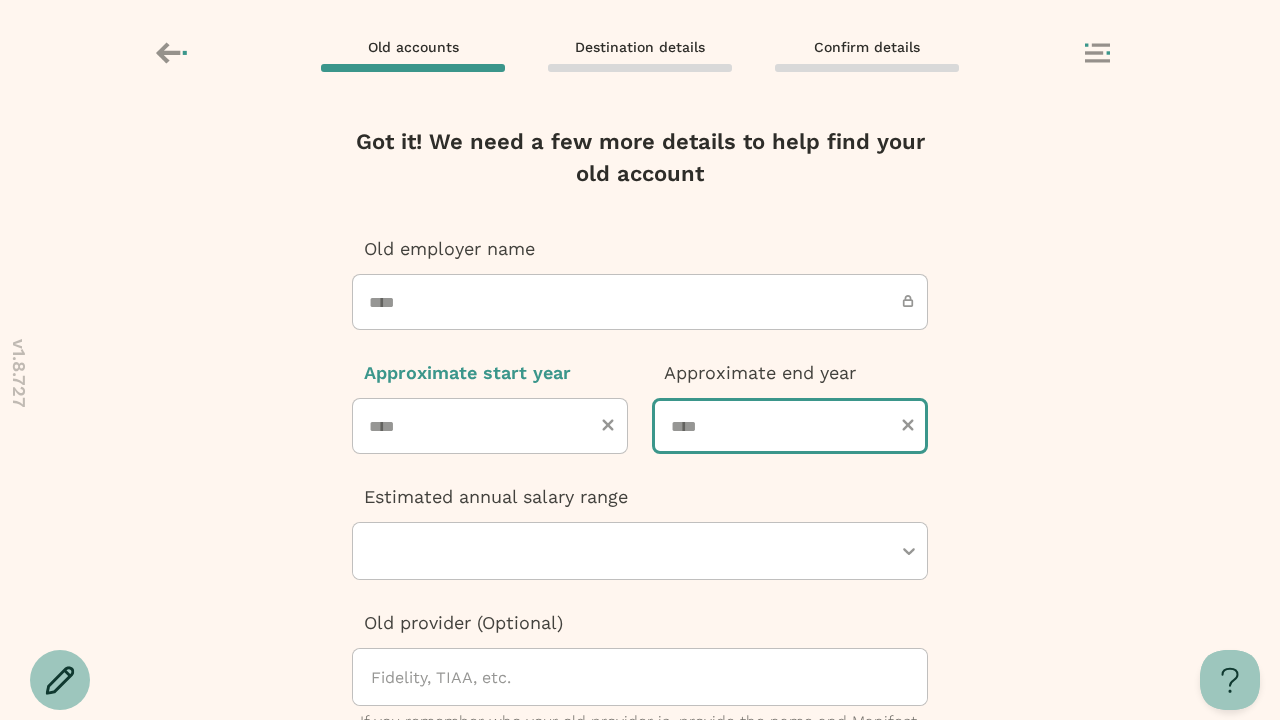 click at bounding box center [790, 426] 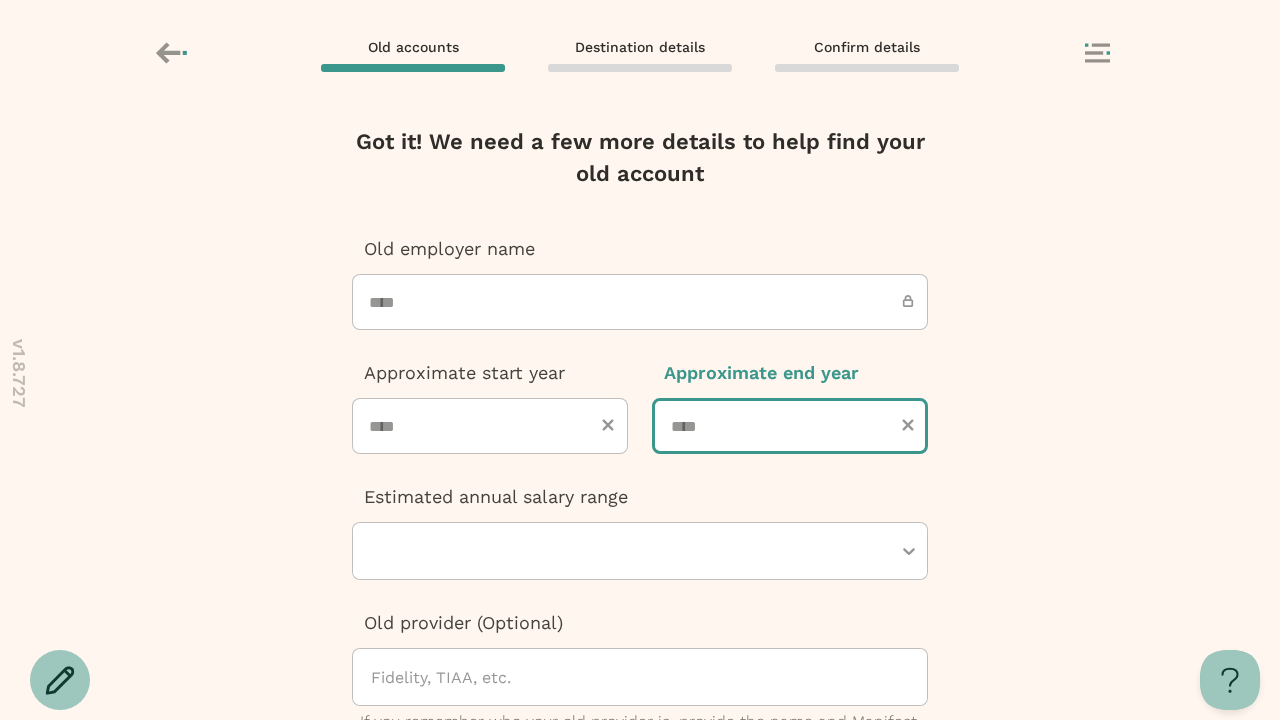 type on "****" 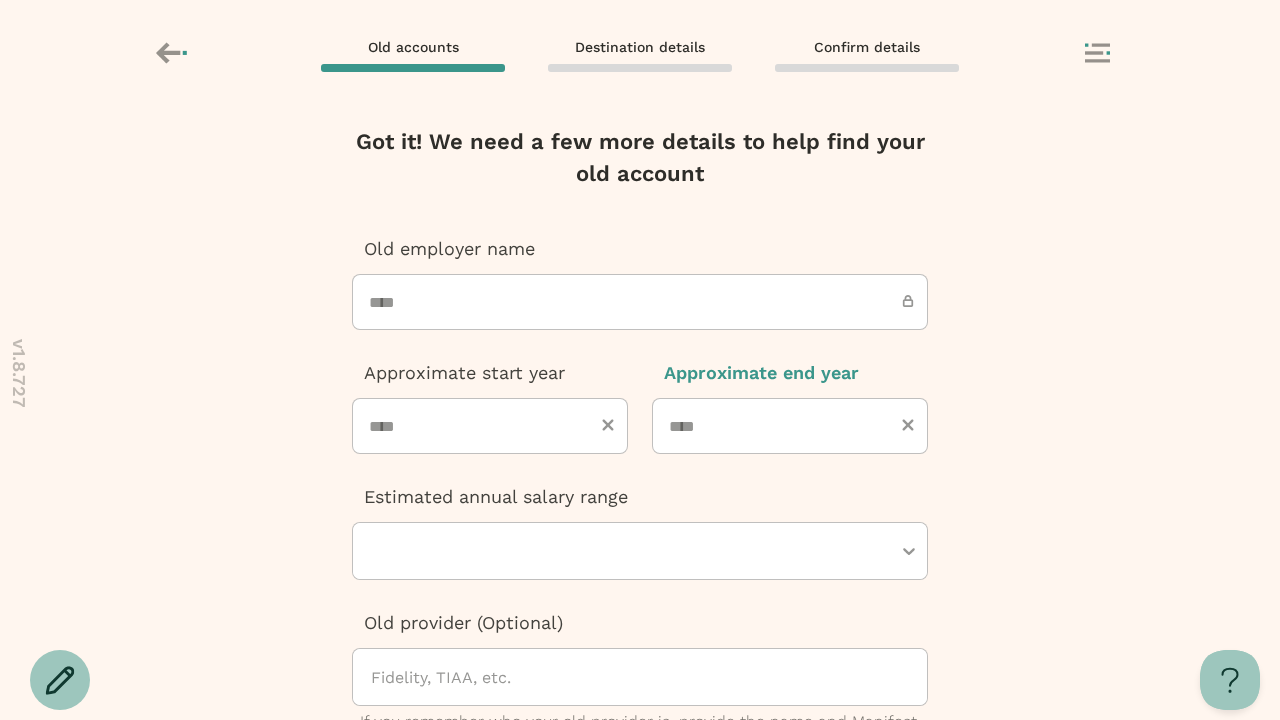 click at bounding box center (630, 551) 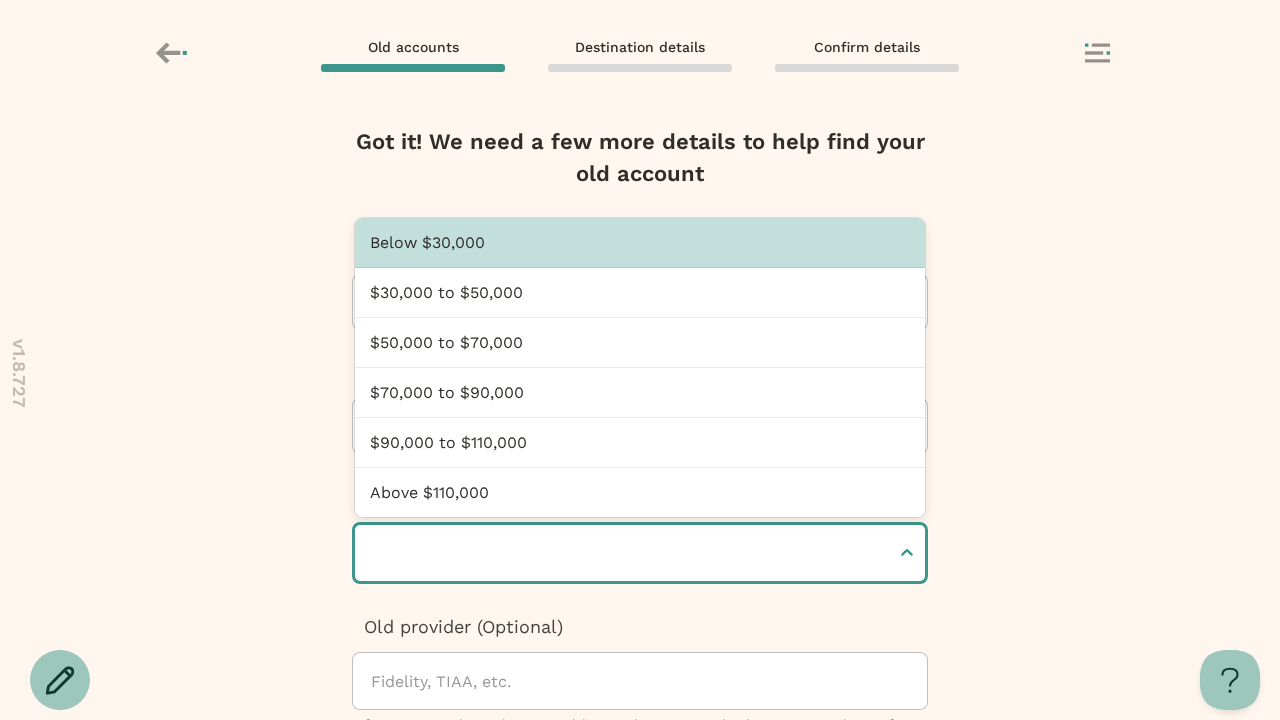 click at bounding box center (373, 553) 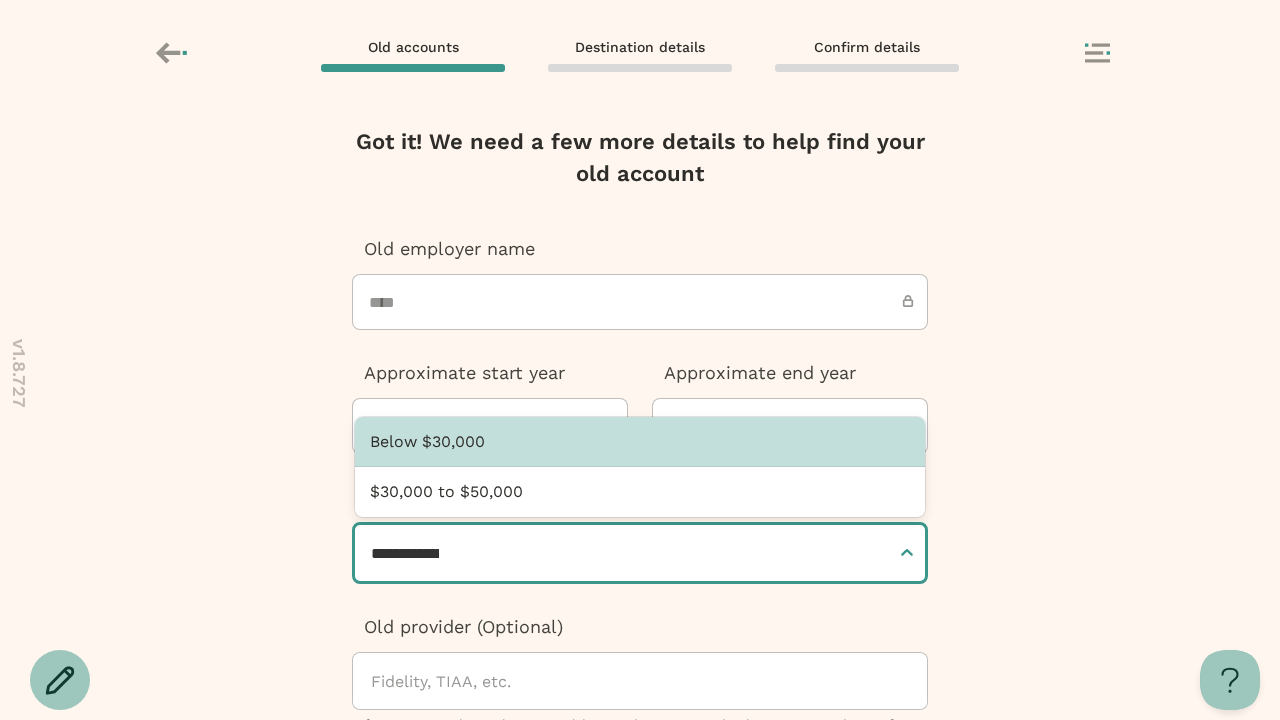type on "**********" 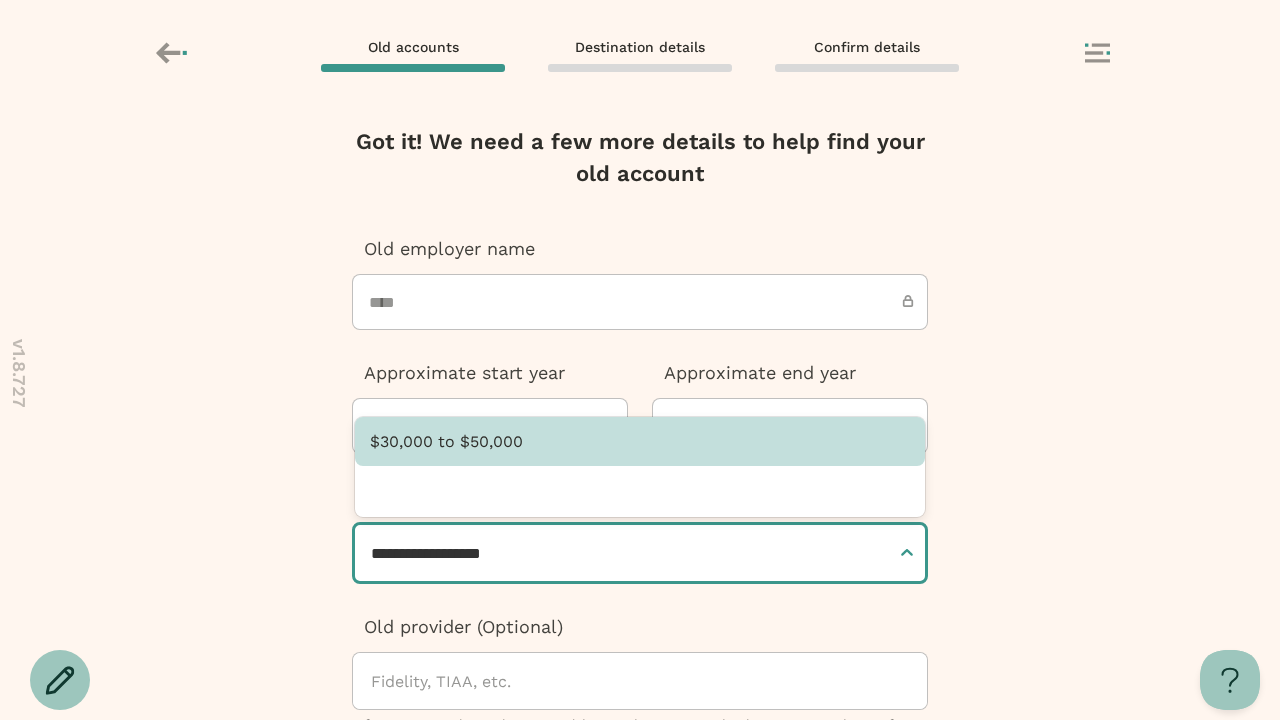 type 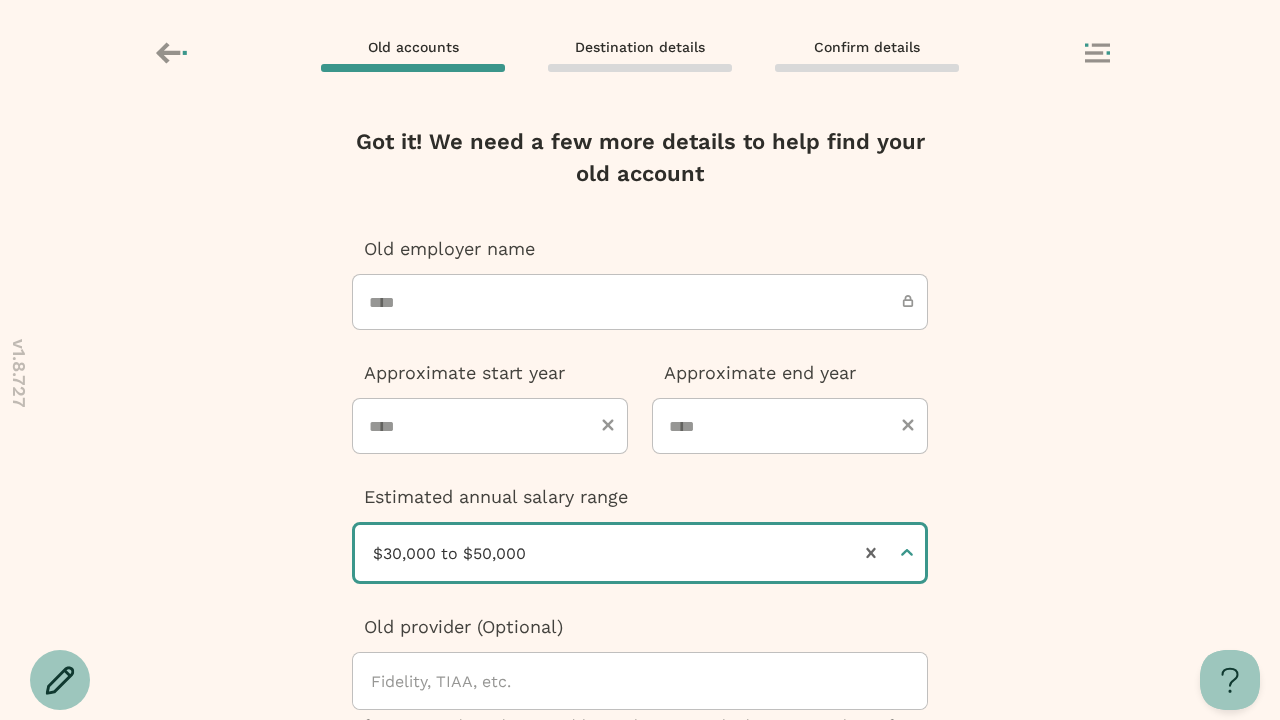 click at bounding box center [640, 990] 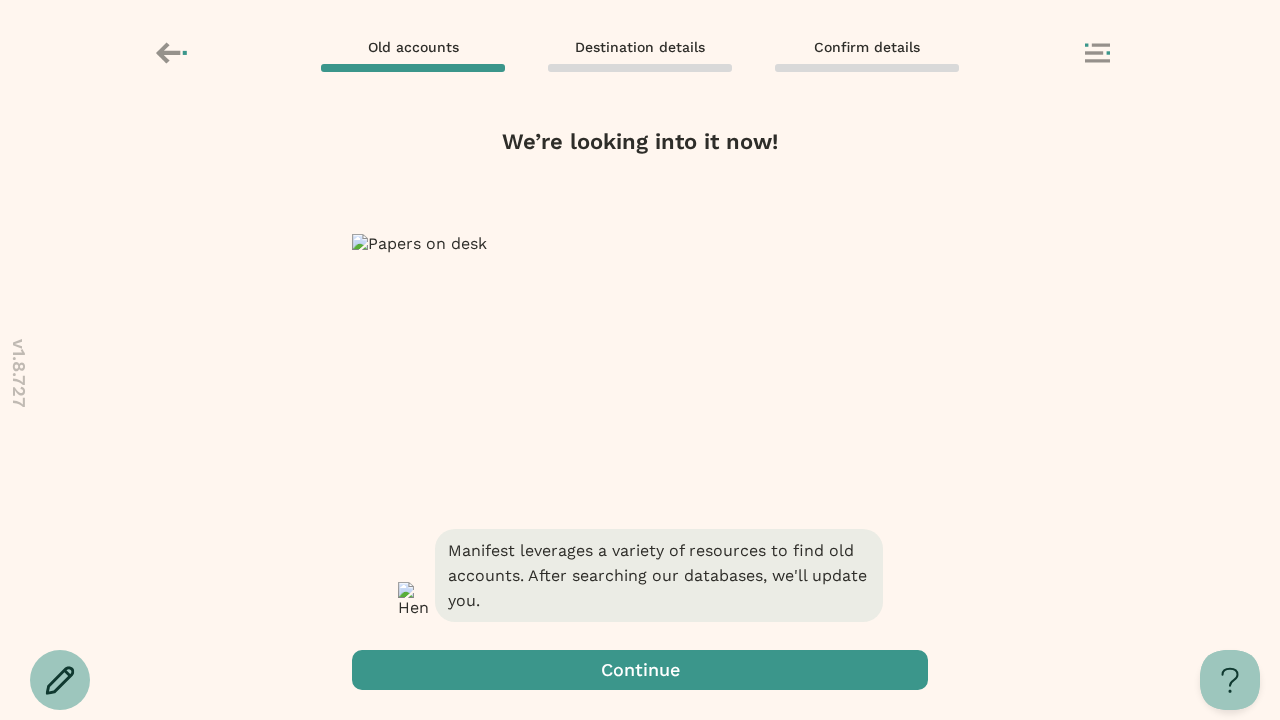 click at bounding box center [640, 670] 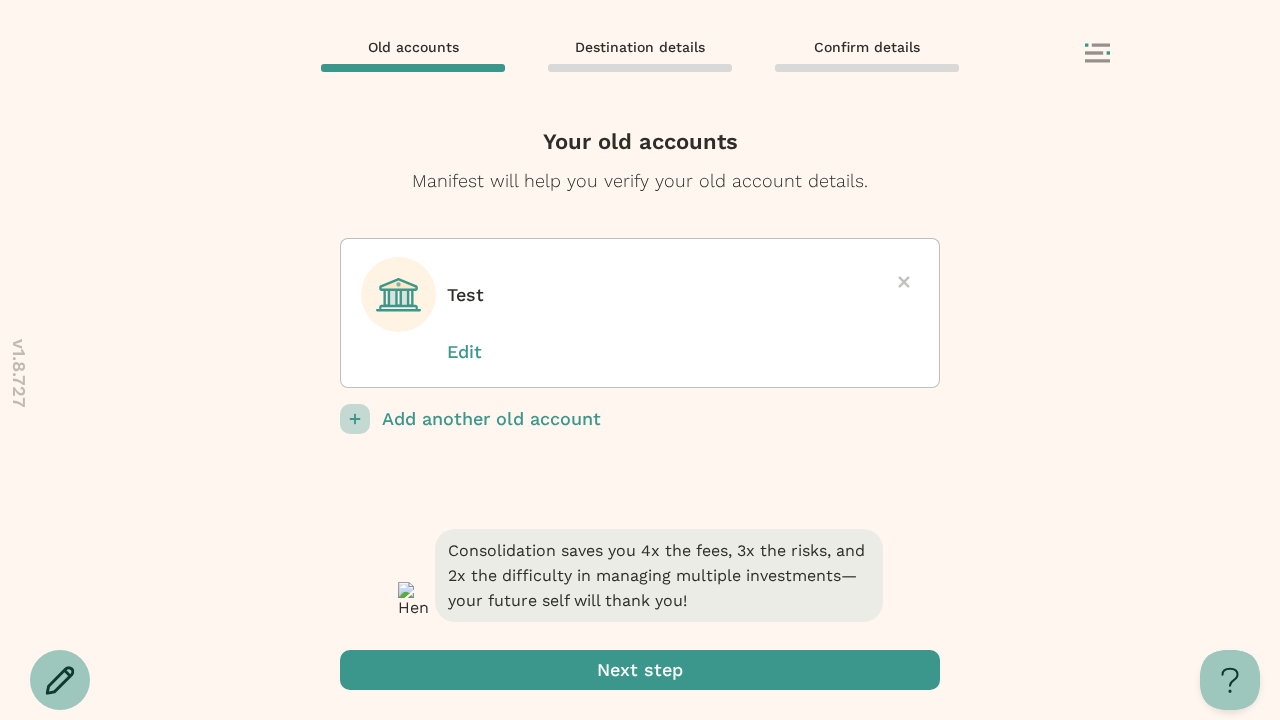 click at bounding box center [640, 670] 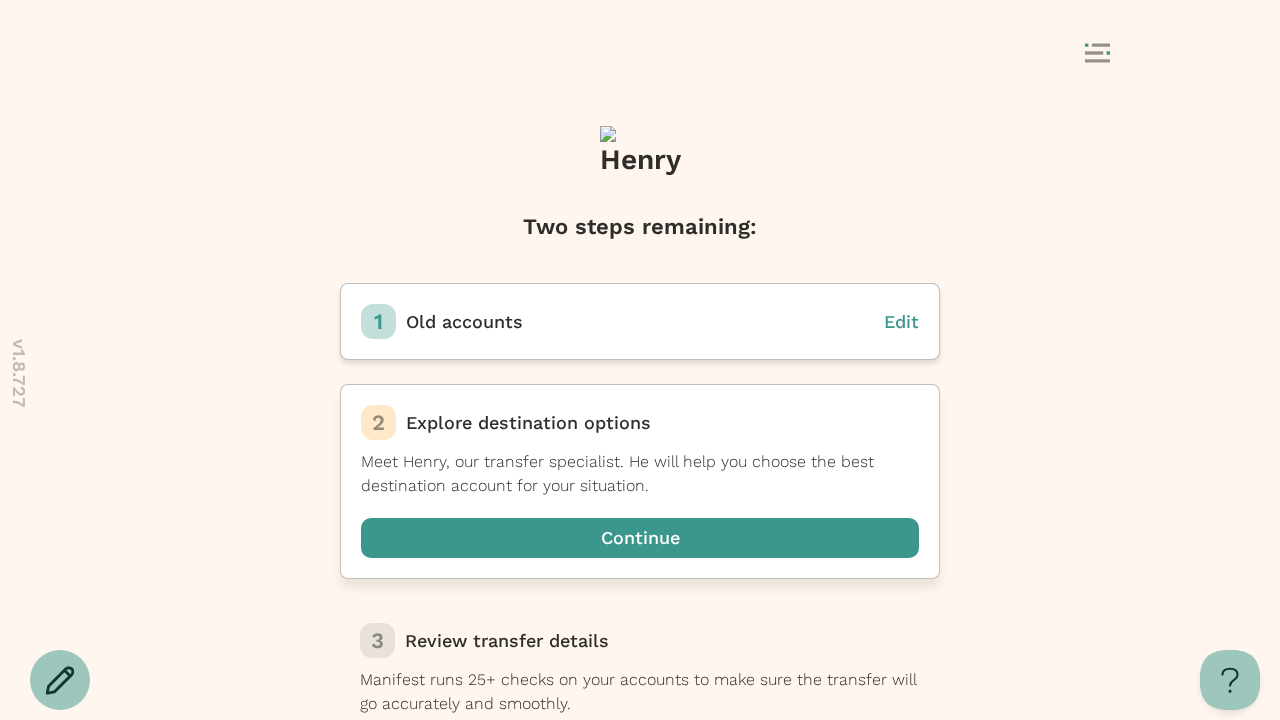 click at bounding box center (640, 538) 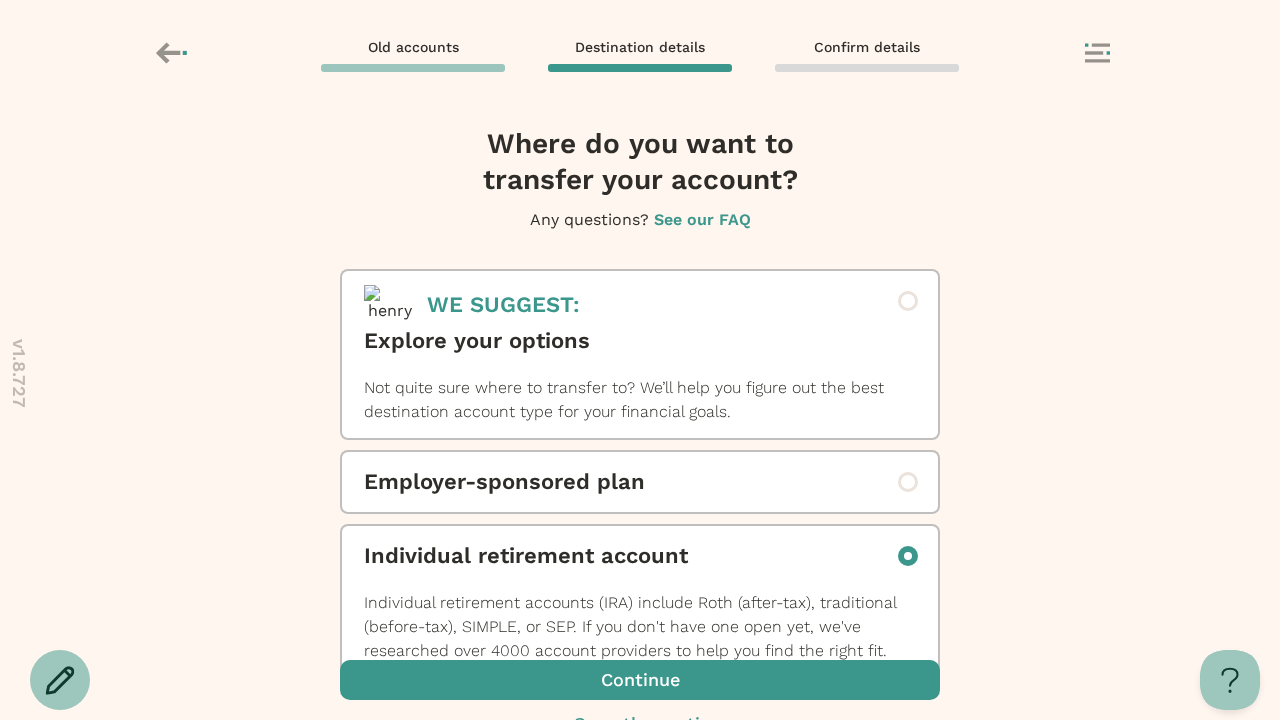 click at bounding box center (640, 680) 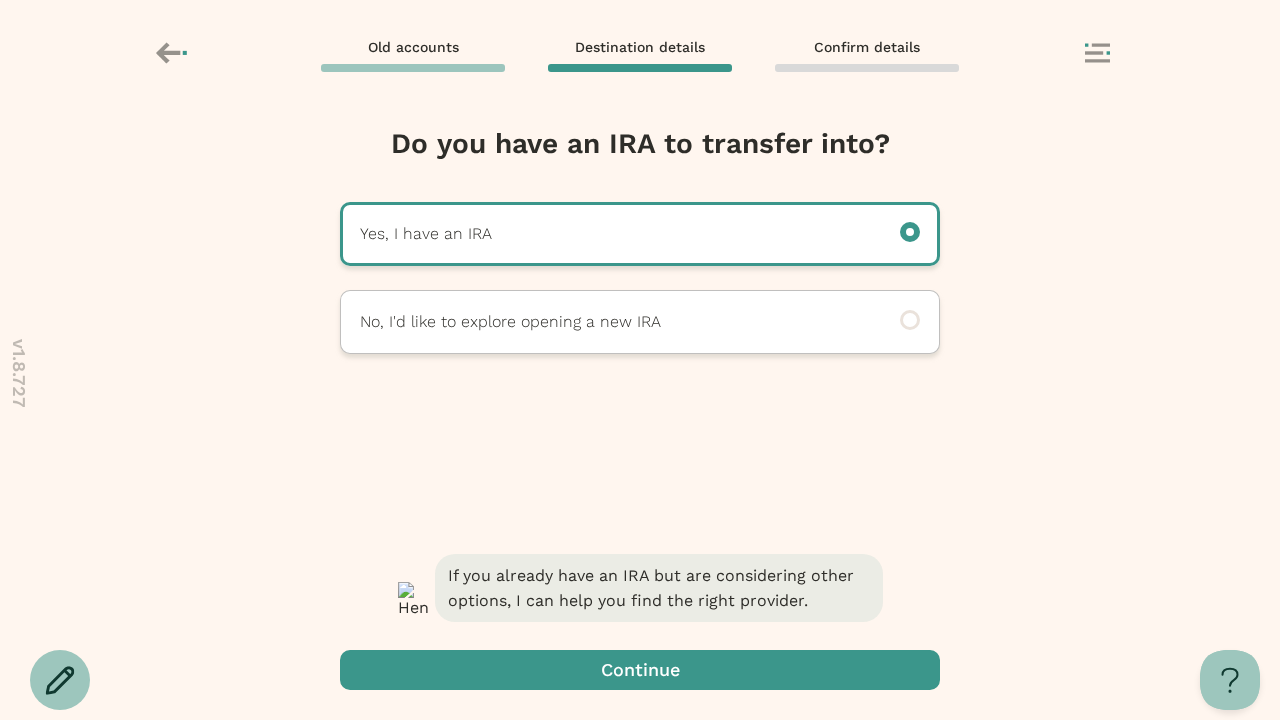 click at bounding box center (640, 670) 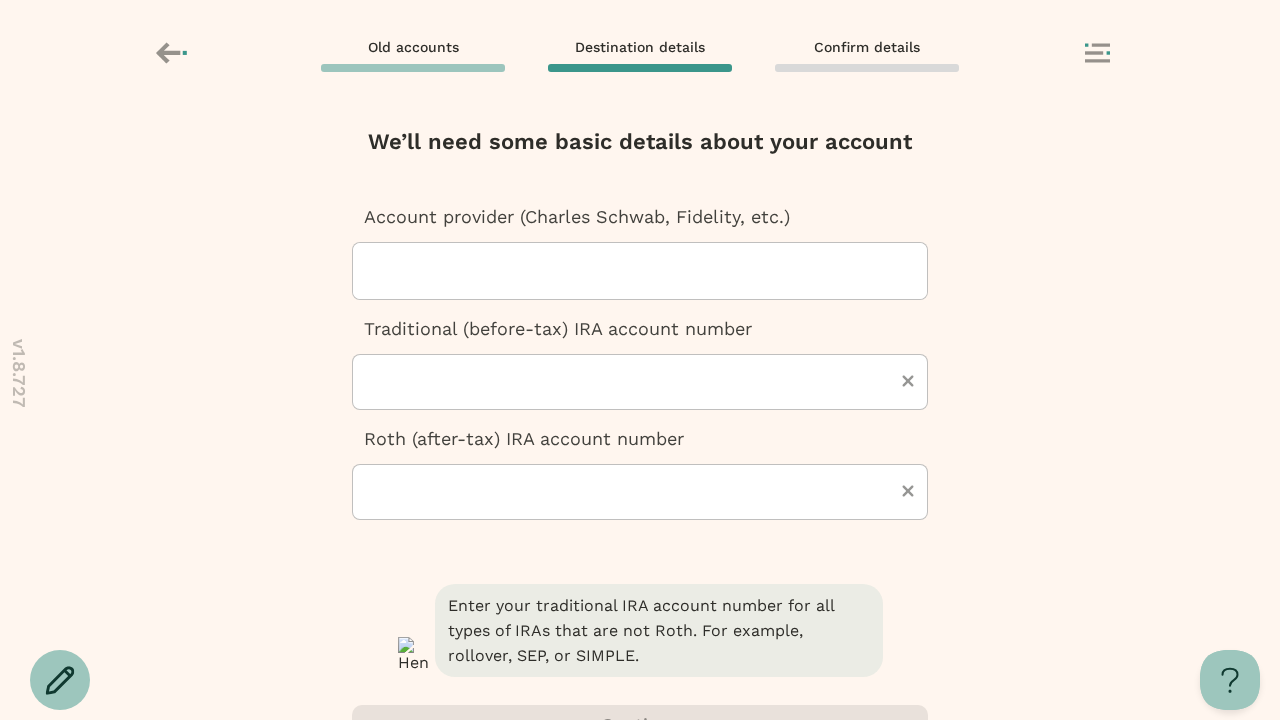 click at bounding box center (648, 271) 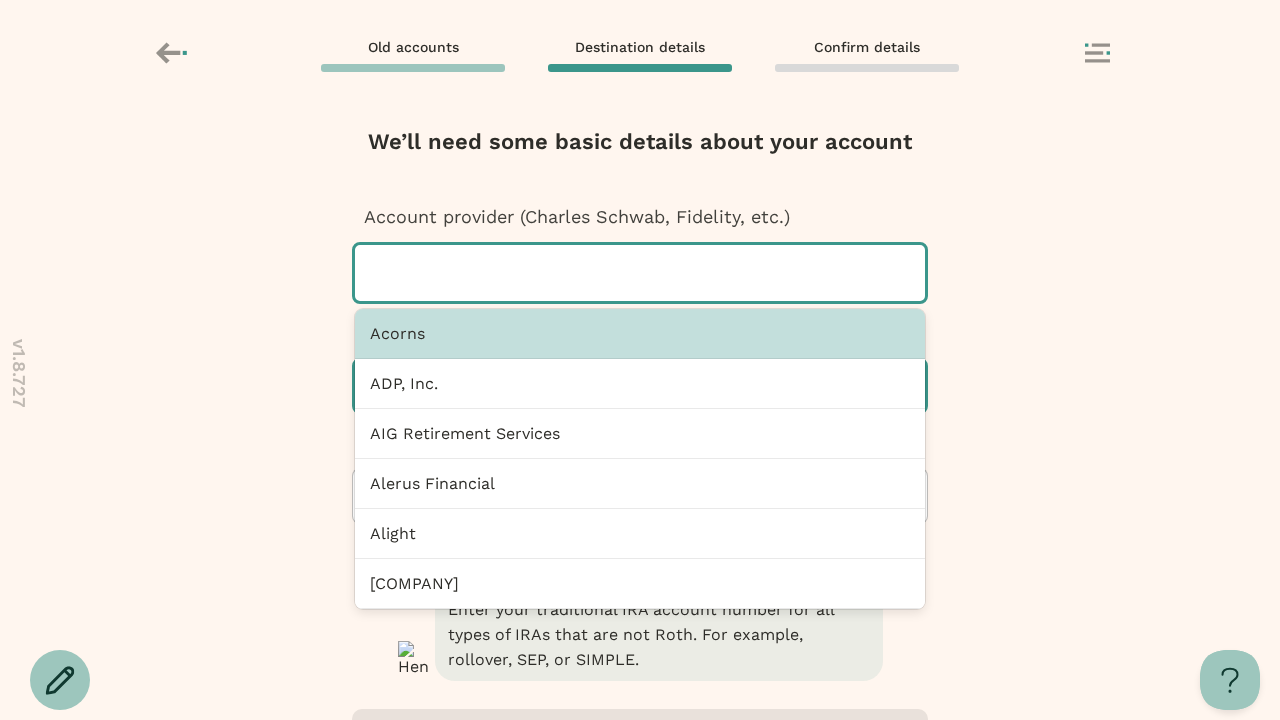 click at bounding box center [640, 386] 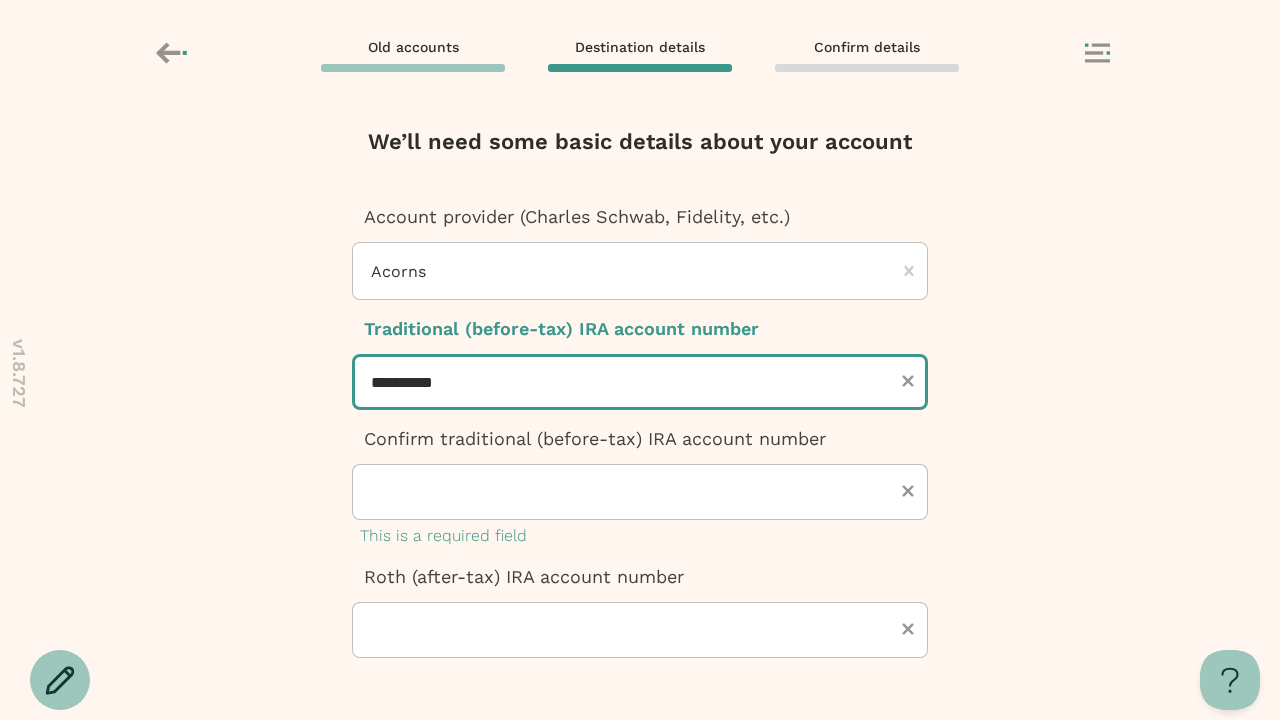 type on "**********" 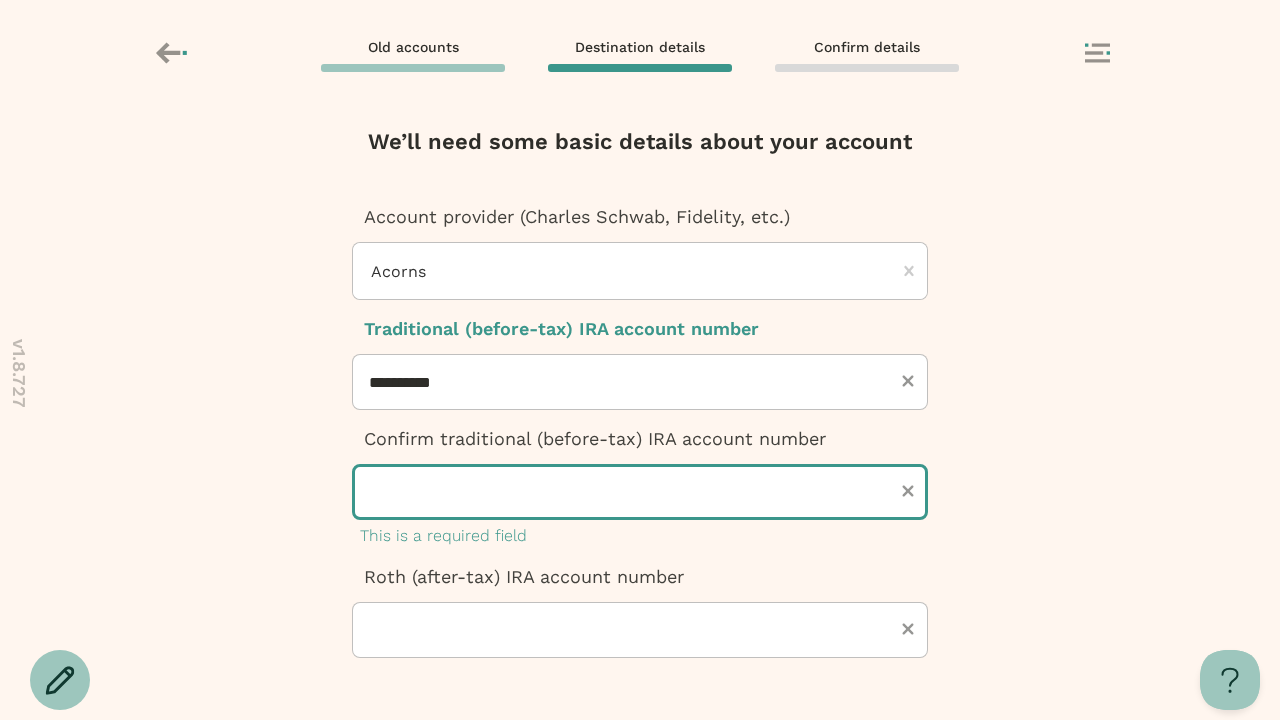 click at bounding box center [640, 492] 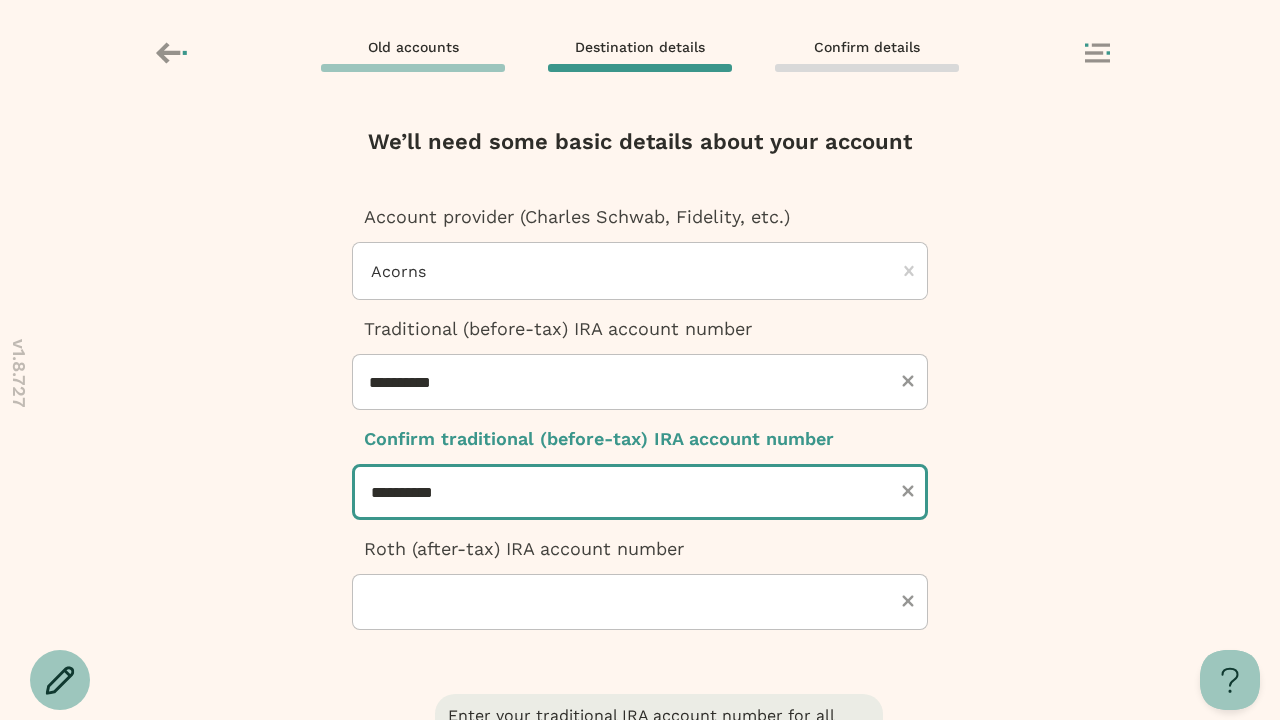 type on "**********" 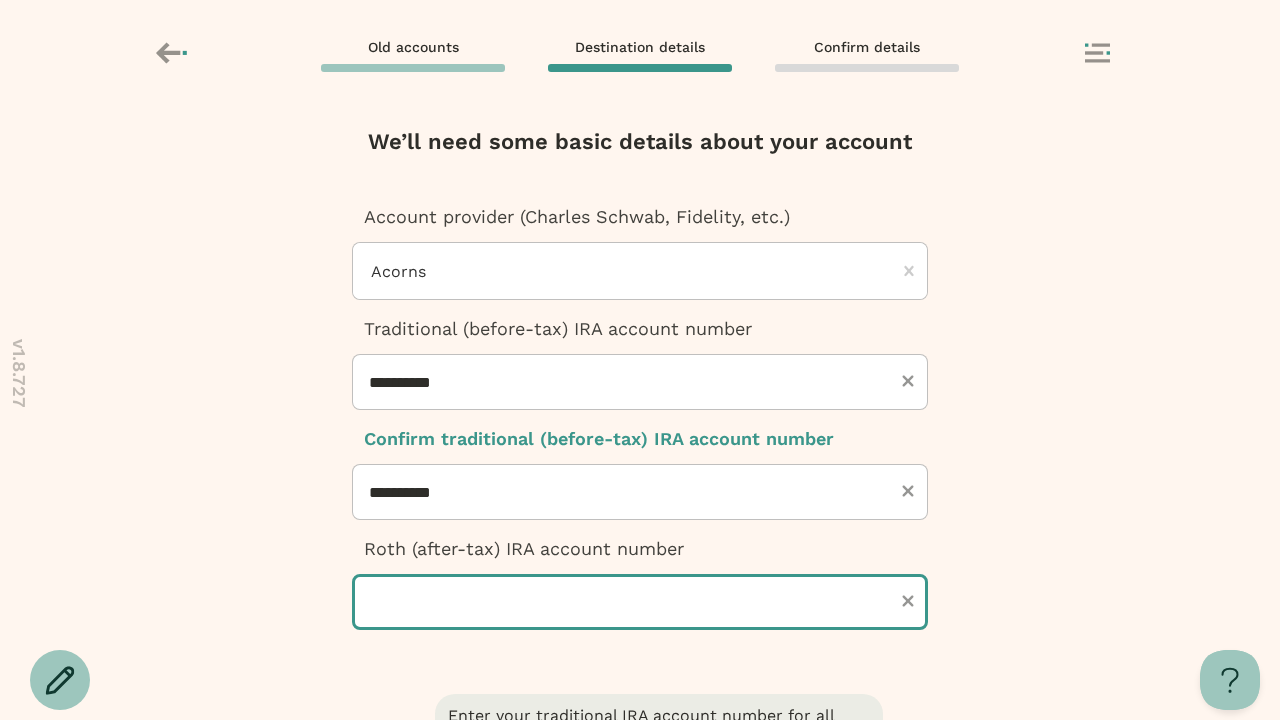click at bounding box center (640, 602) 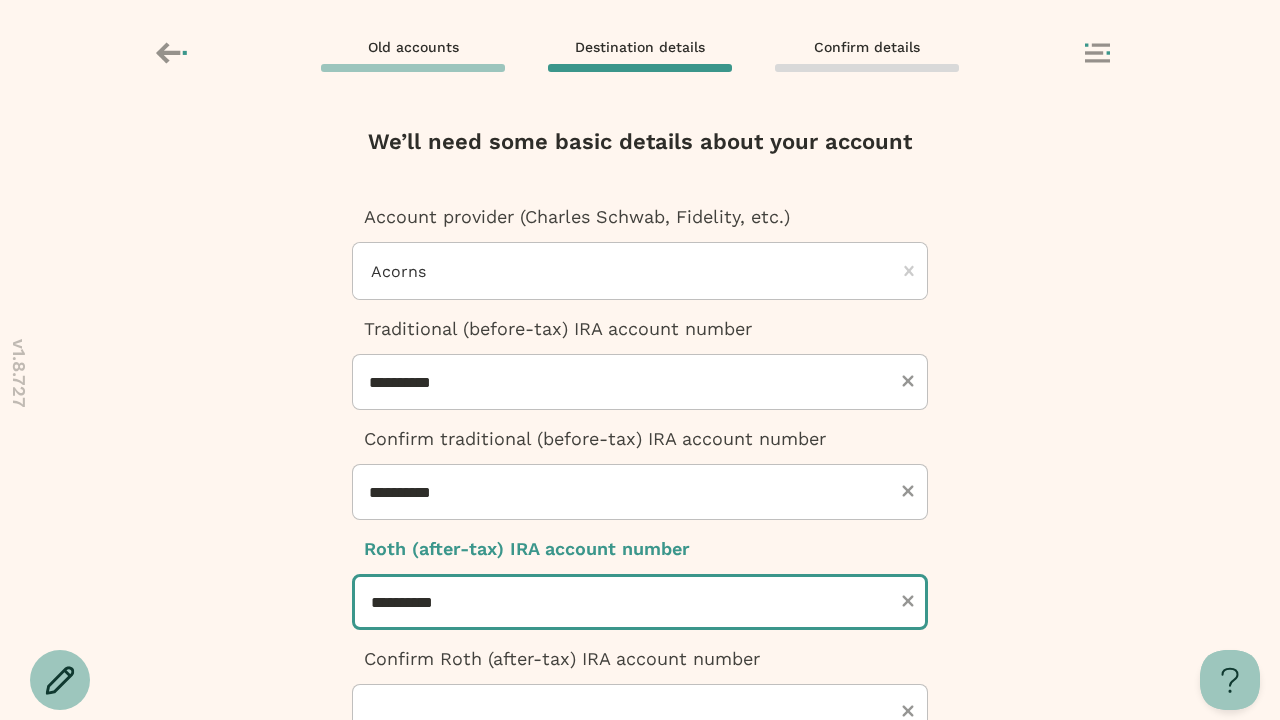 type on "**********" 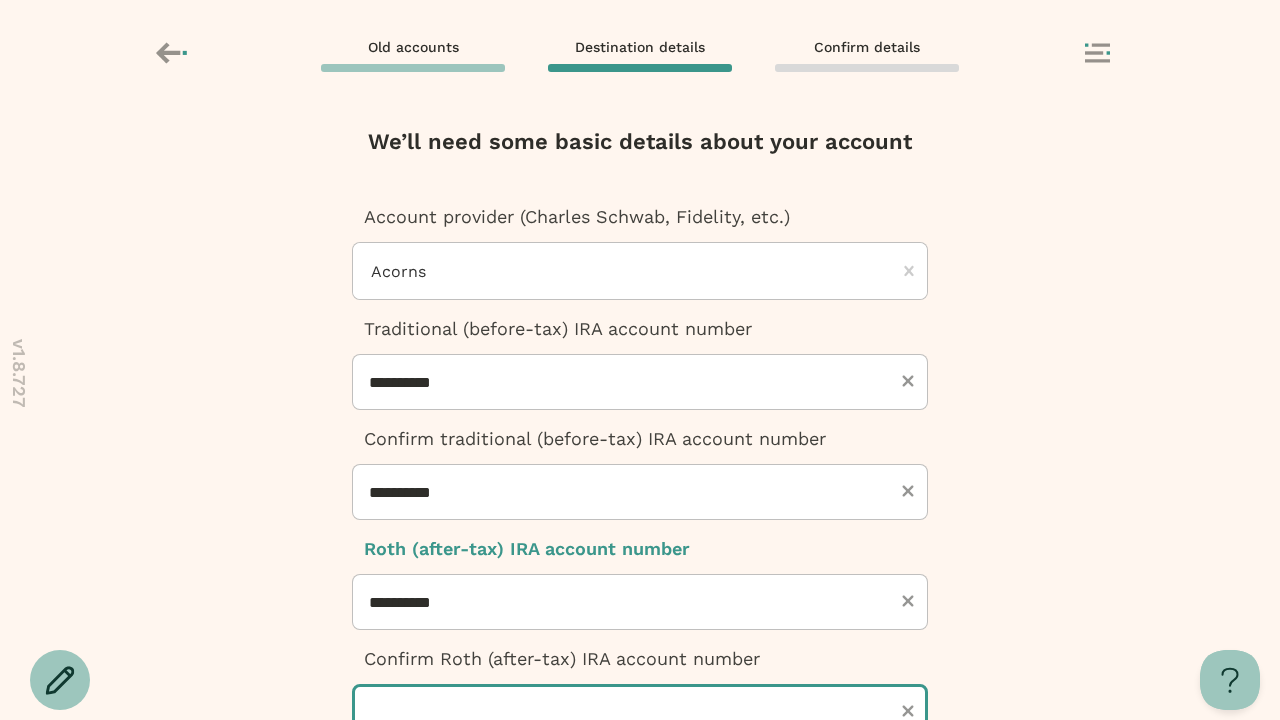 click at bounding box center (640, 712) 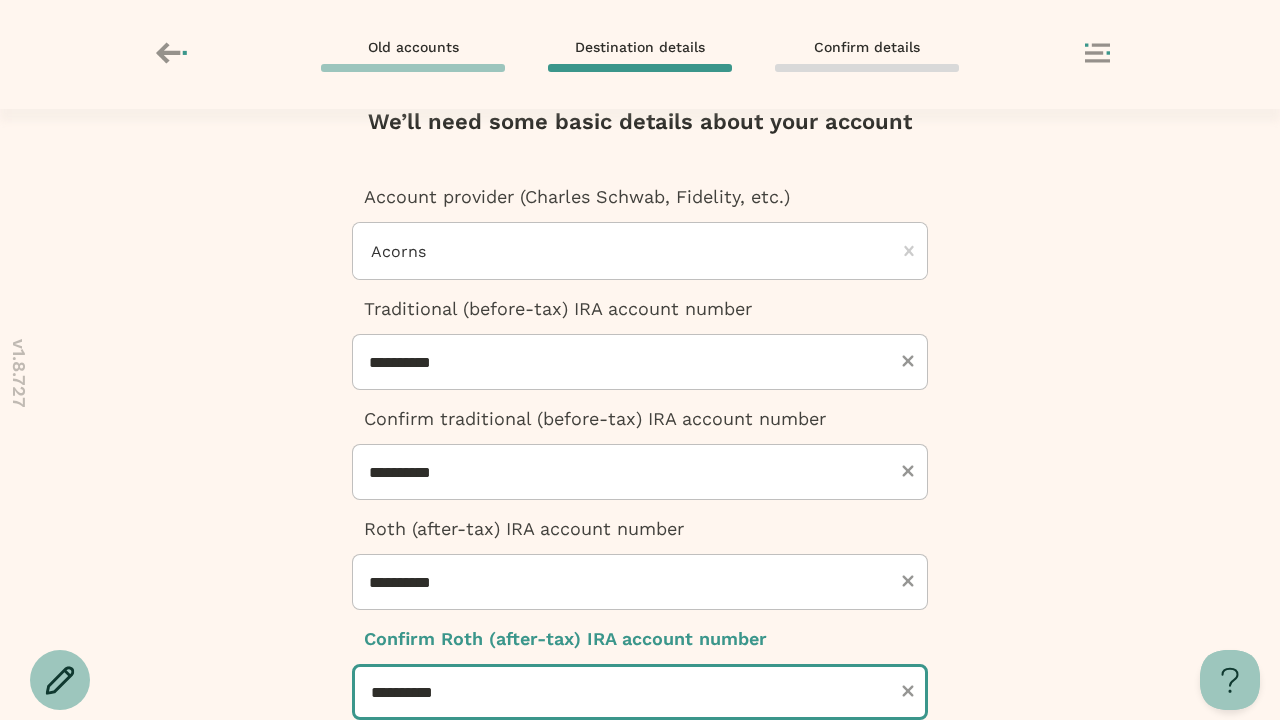 type on "**********" 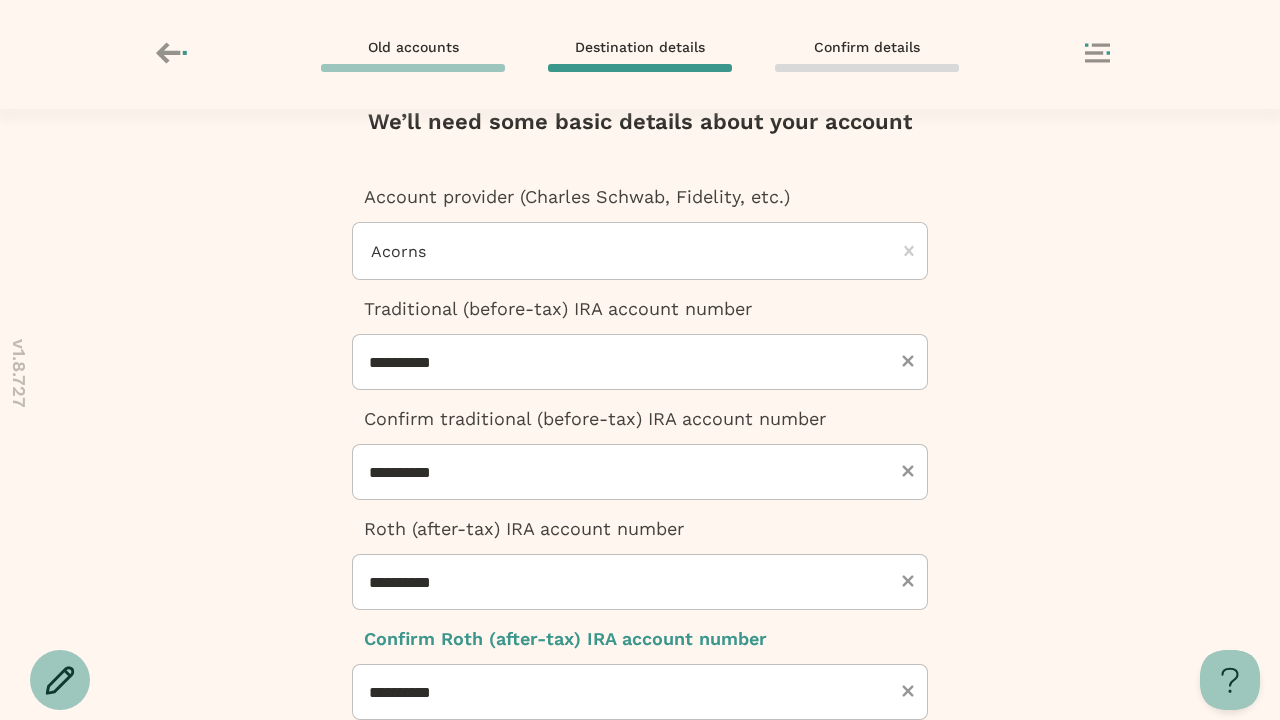 click at bounding box center [640, 925] 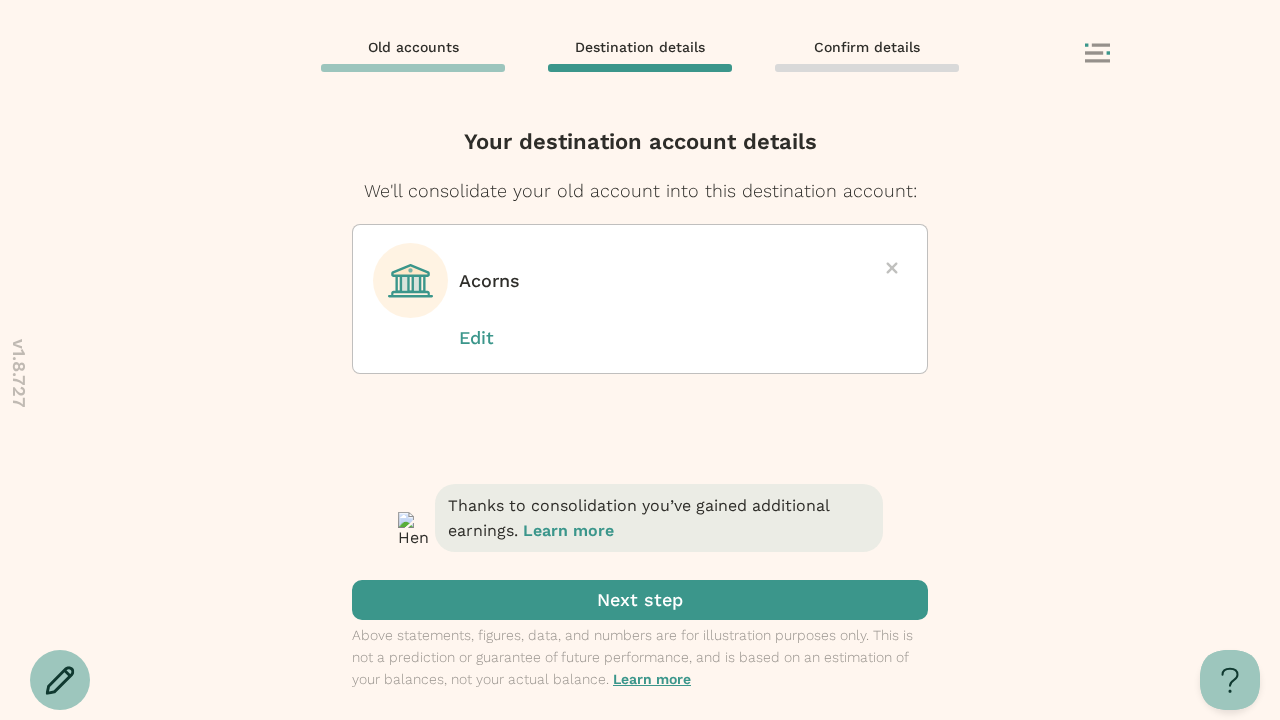 scroll, scrollTop: 0, scrollLeft: 0, axis: both 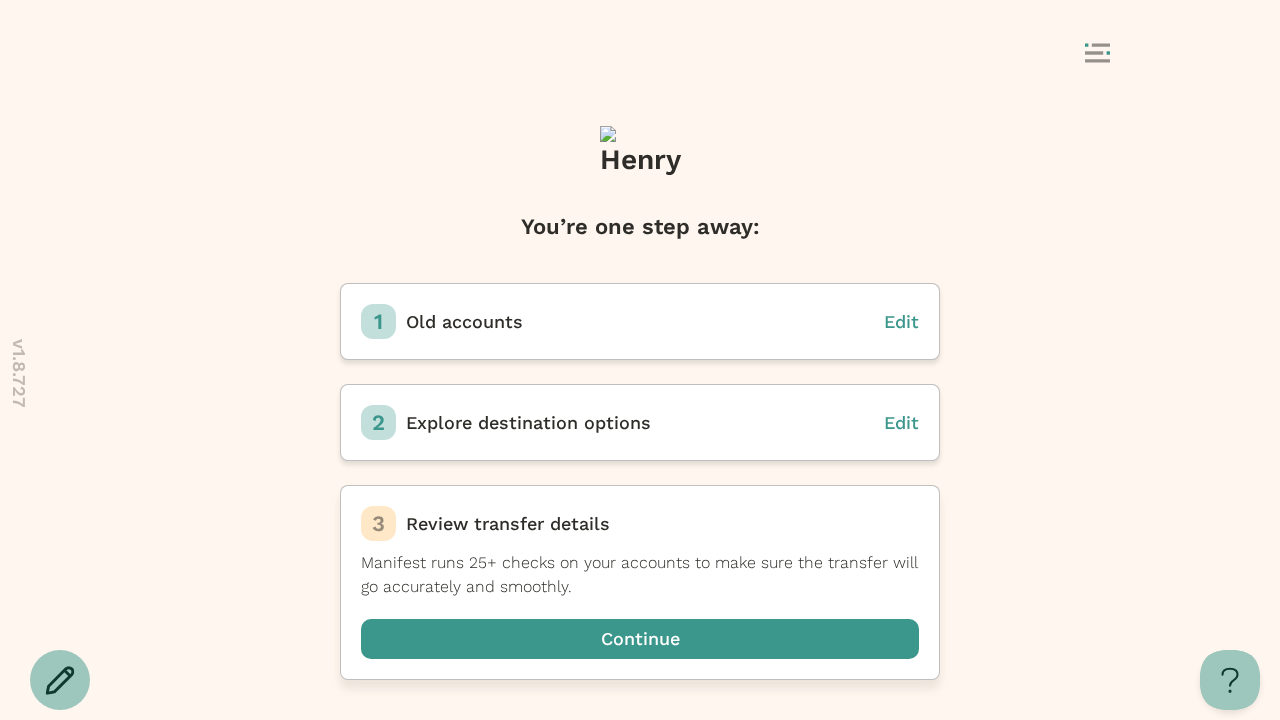 click at bounding box center (640, 639) 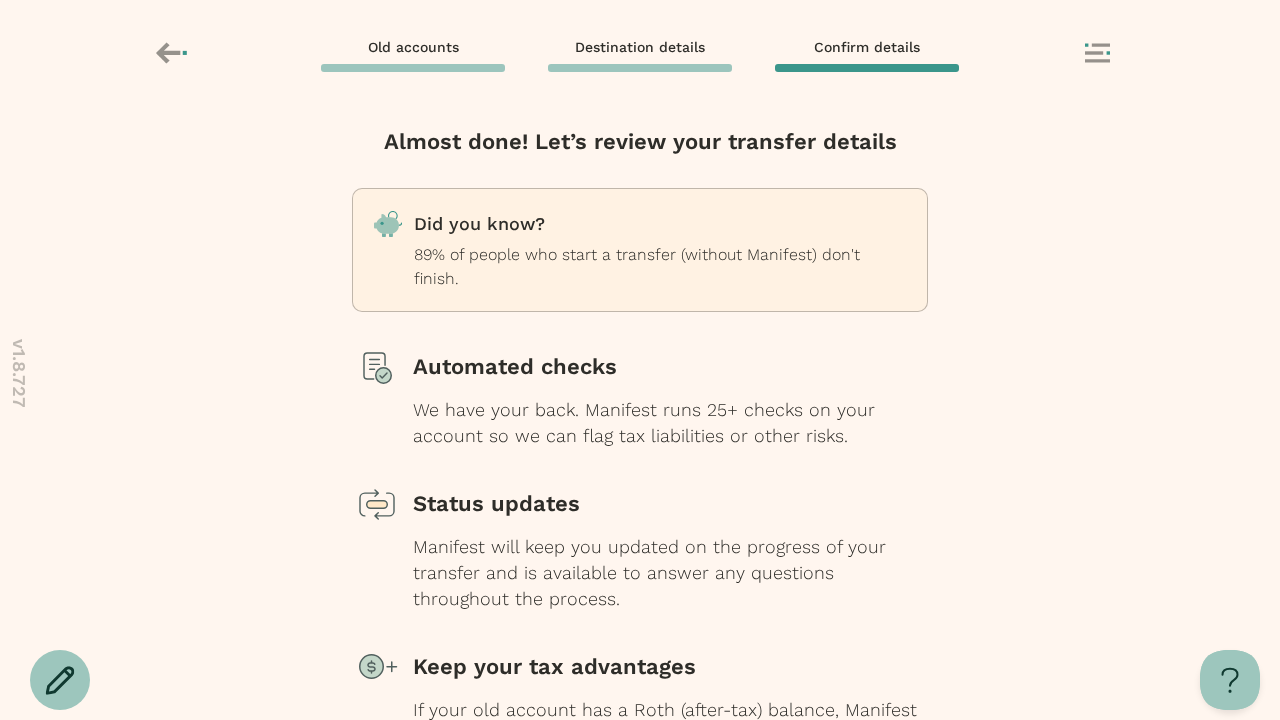 click at bounding box center (640, 799) 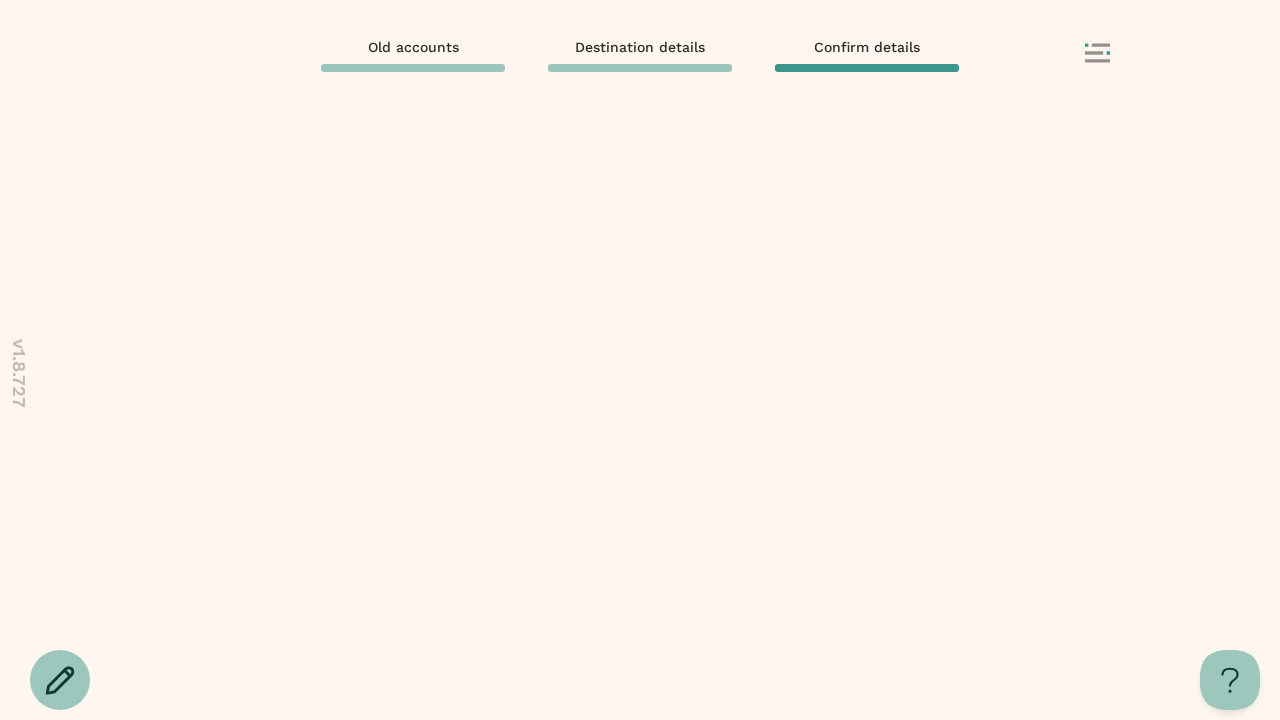 scroll, scrollTop: 0, scrollLeft: 0, axis: both 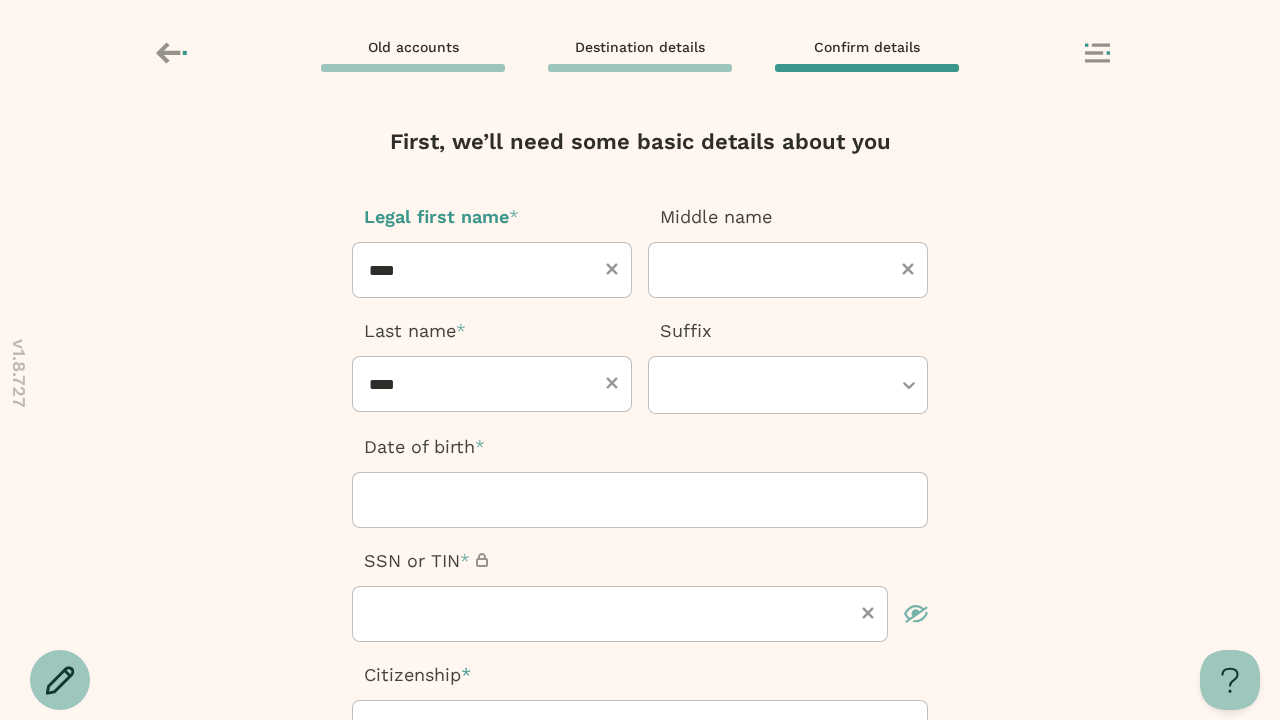 type 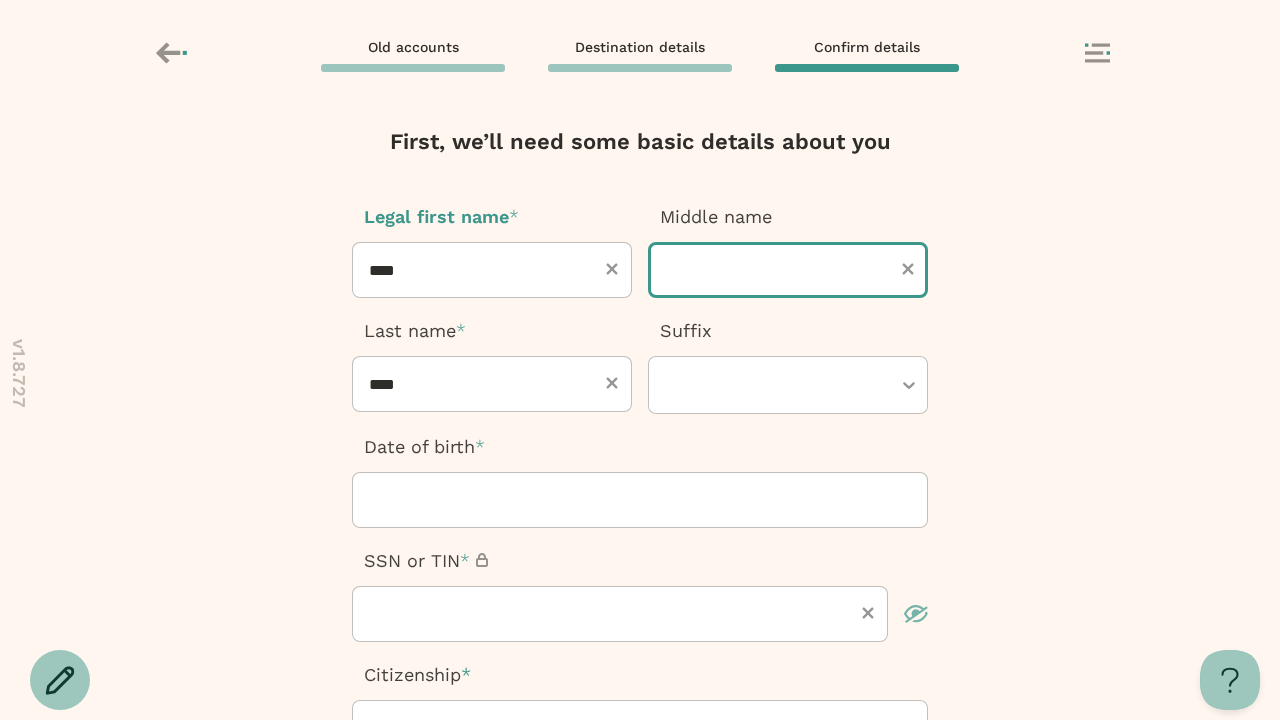 click at bounding box center [788, 270] 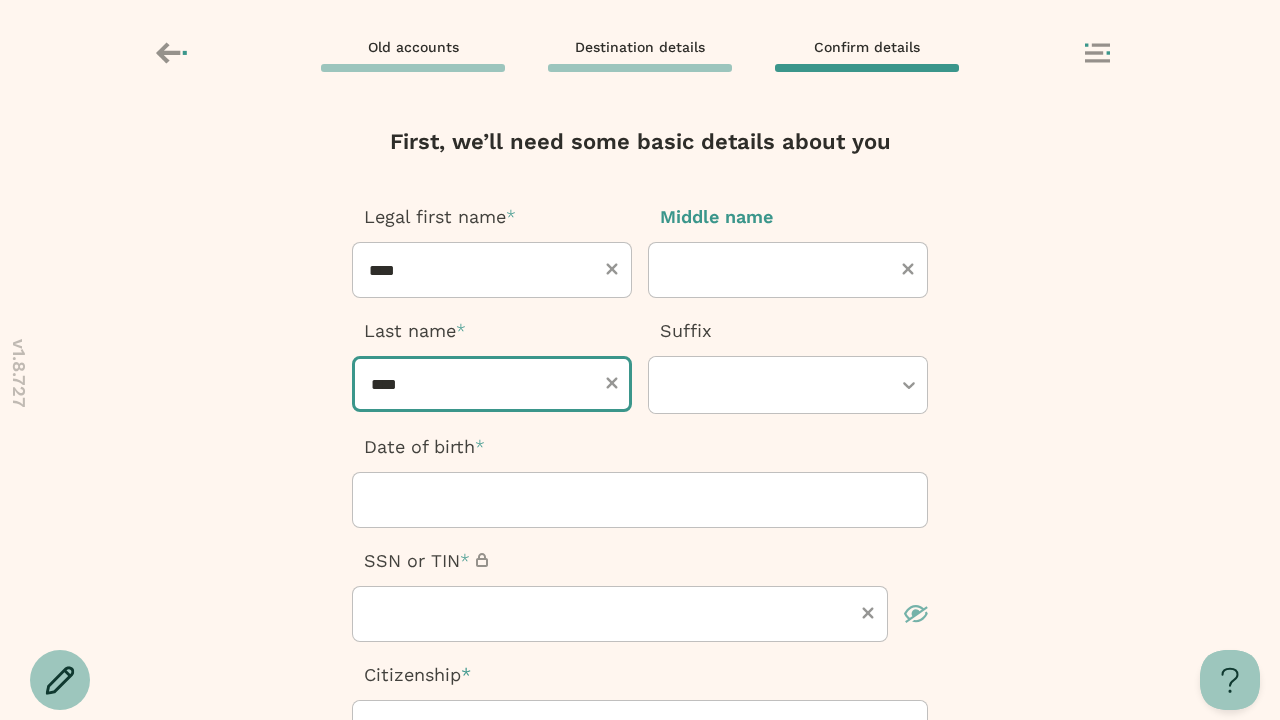 click on "****" at bounding box center (492, 384) 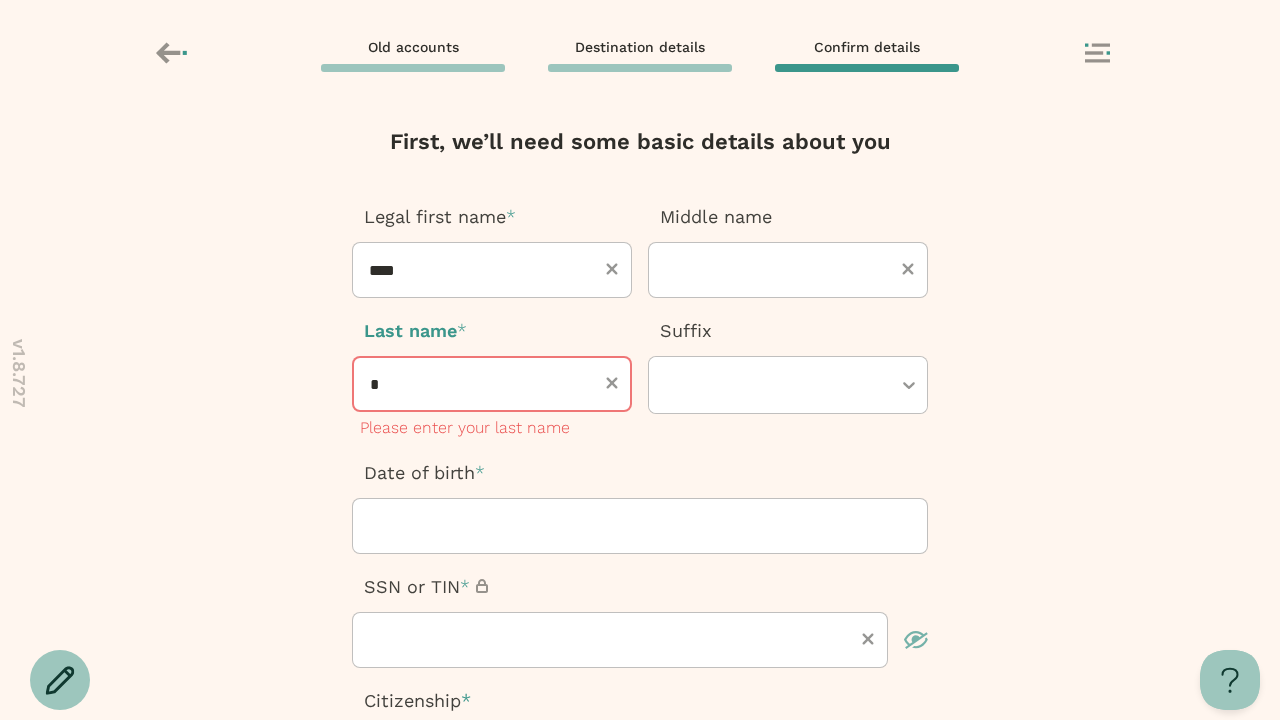 type on "**" 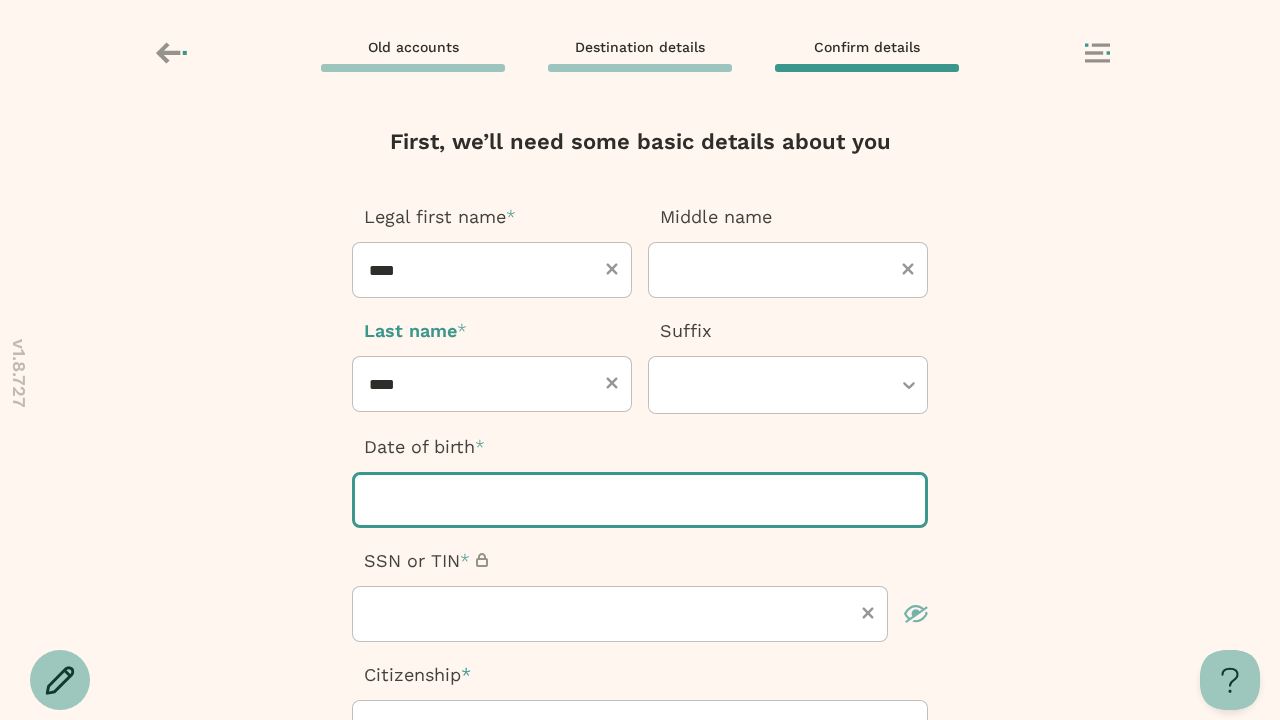 click at bounding box center (640, 500) 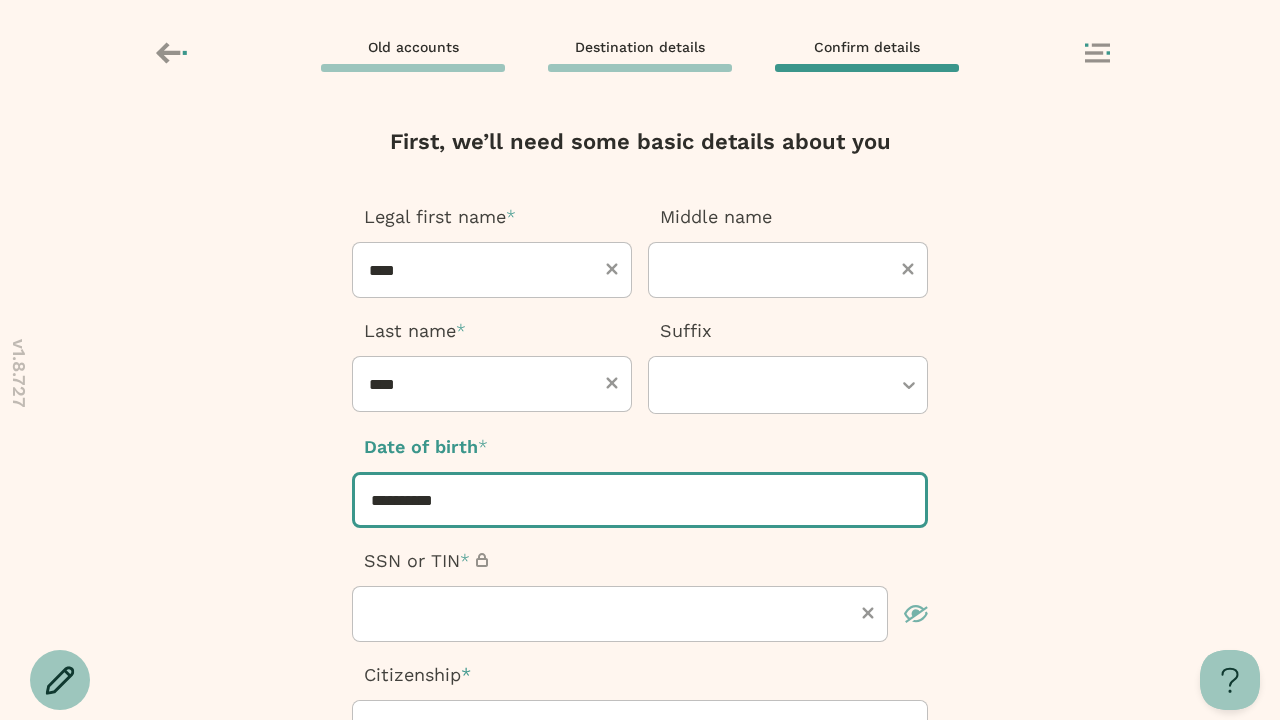 type on "**********" 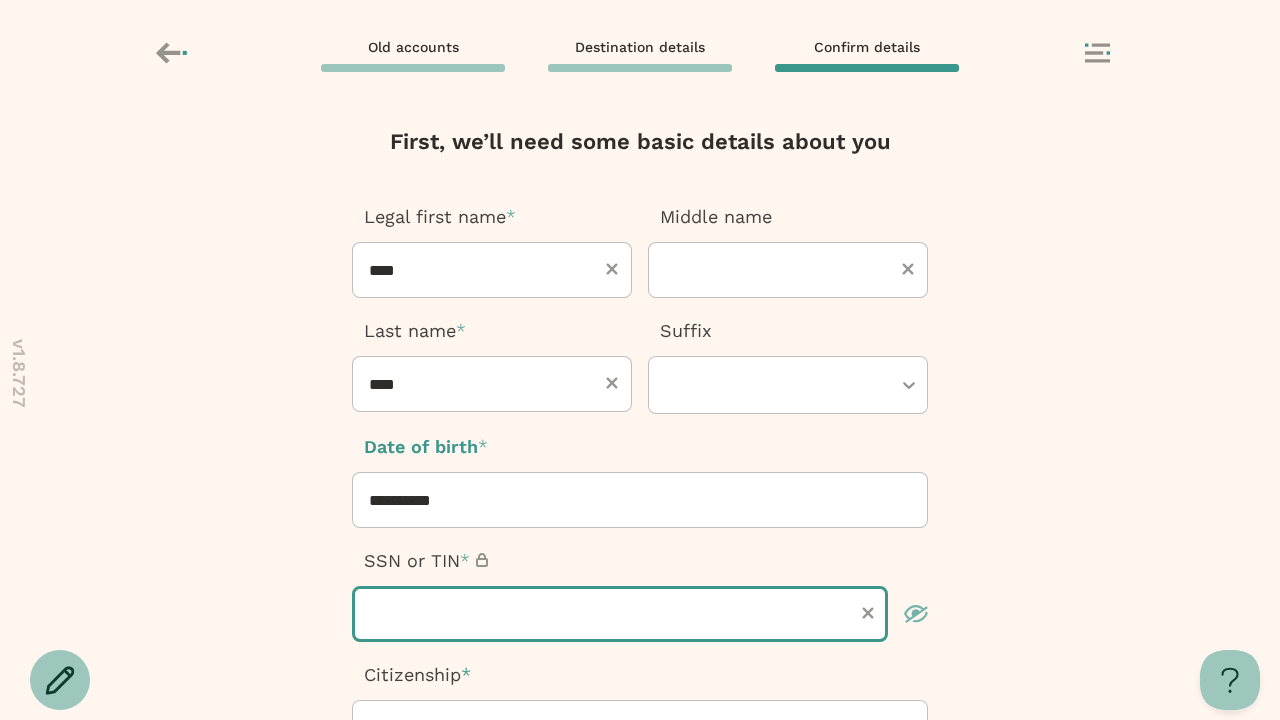 click at bounding box center (620, 614) 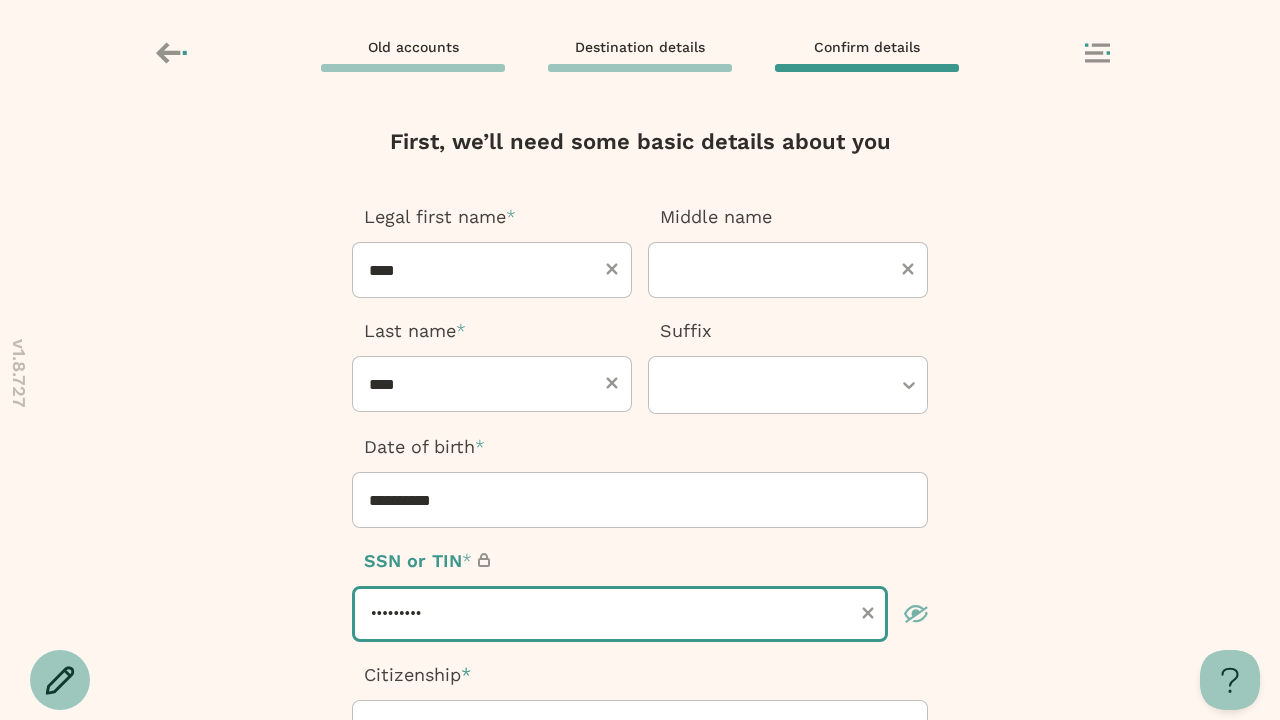 type on "*********" 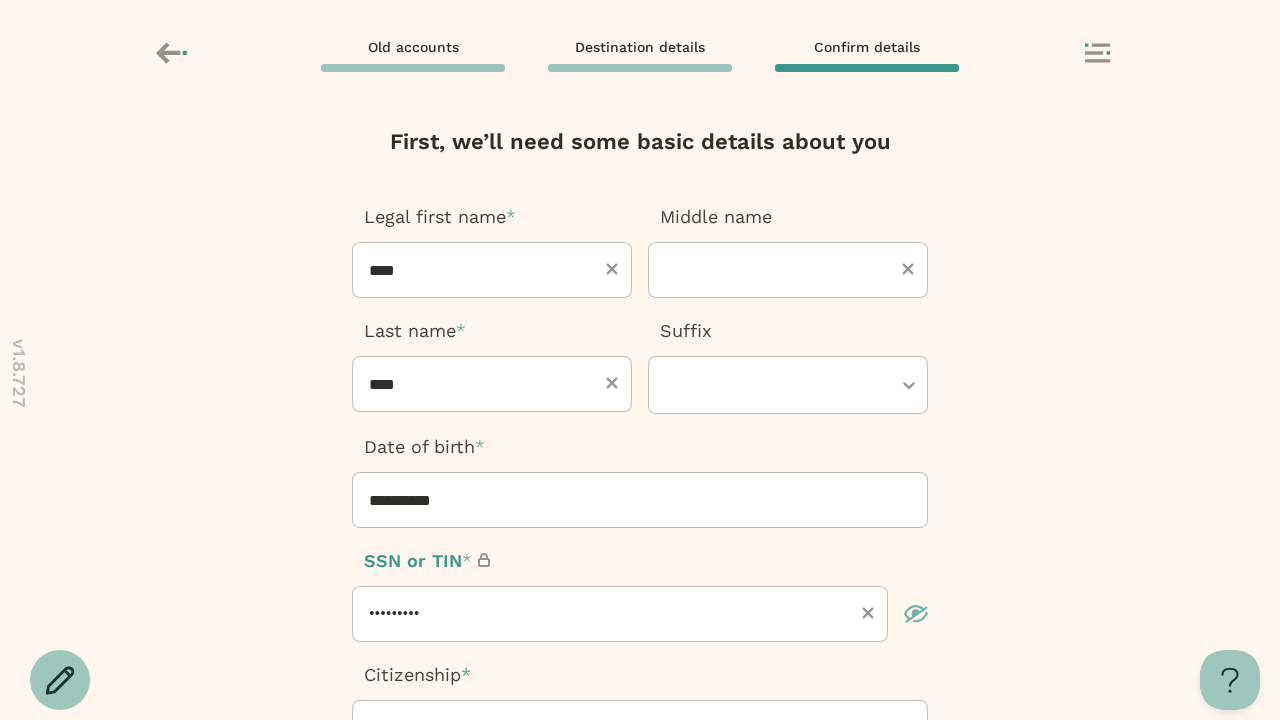 click at bounding box center (630, 729) 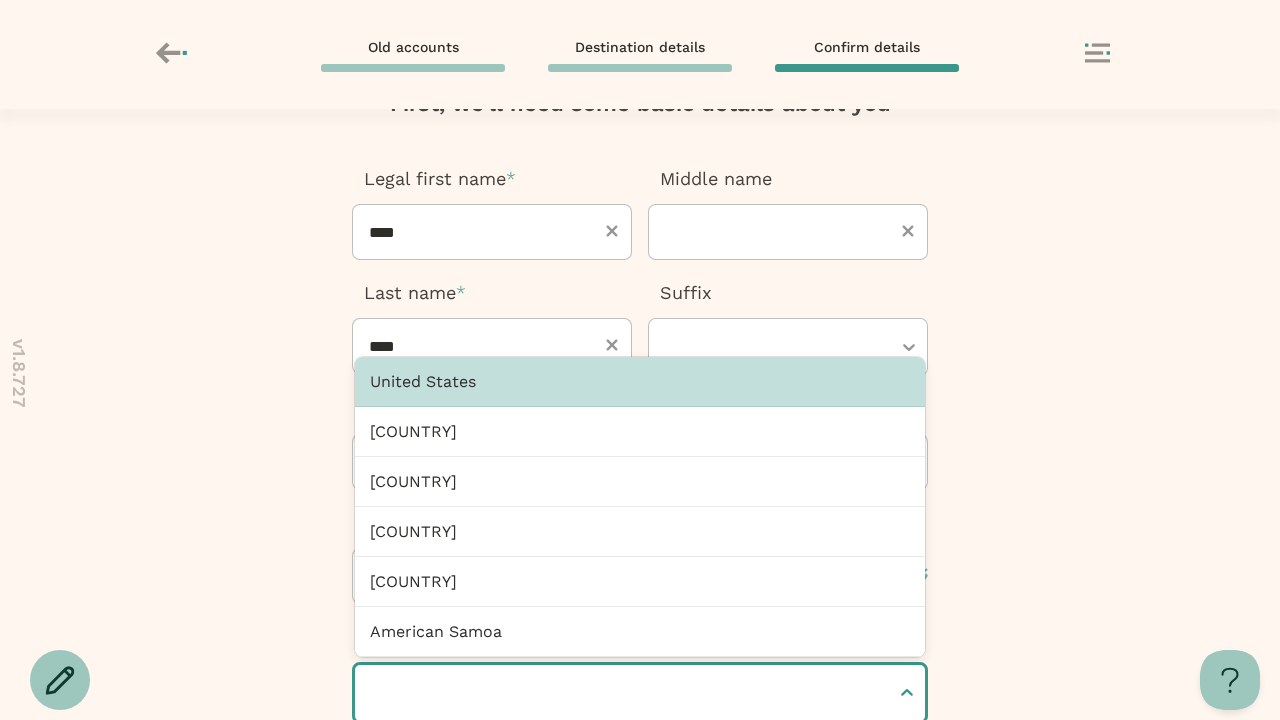 click at bounding box center [373, 693] 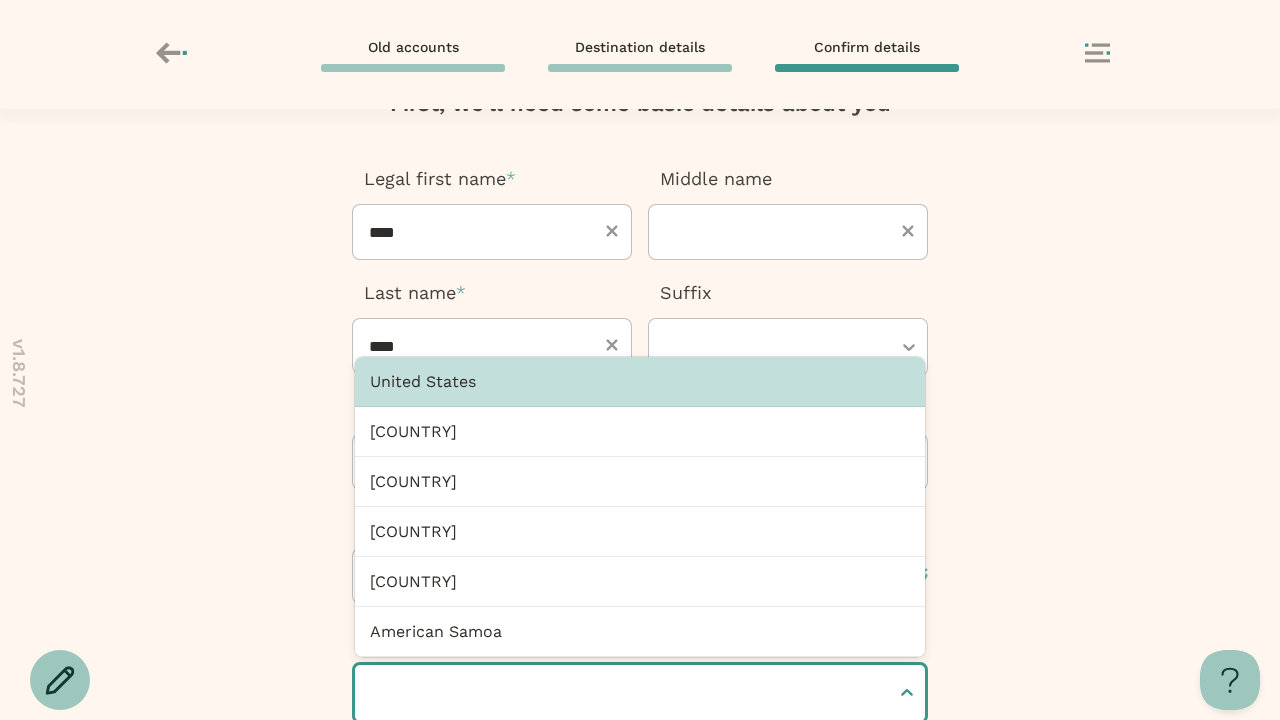 click at bounding box center (373, 693) 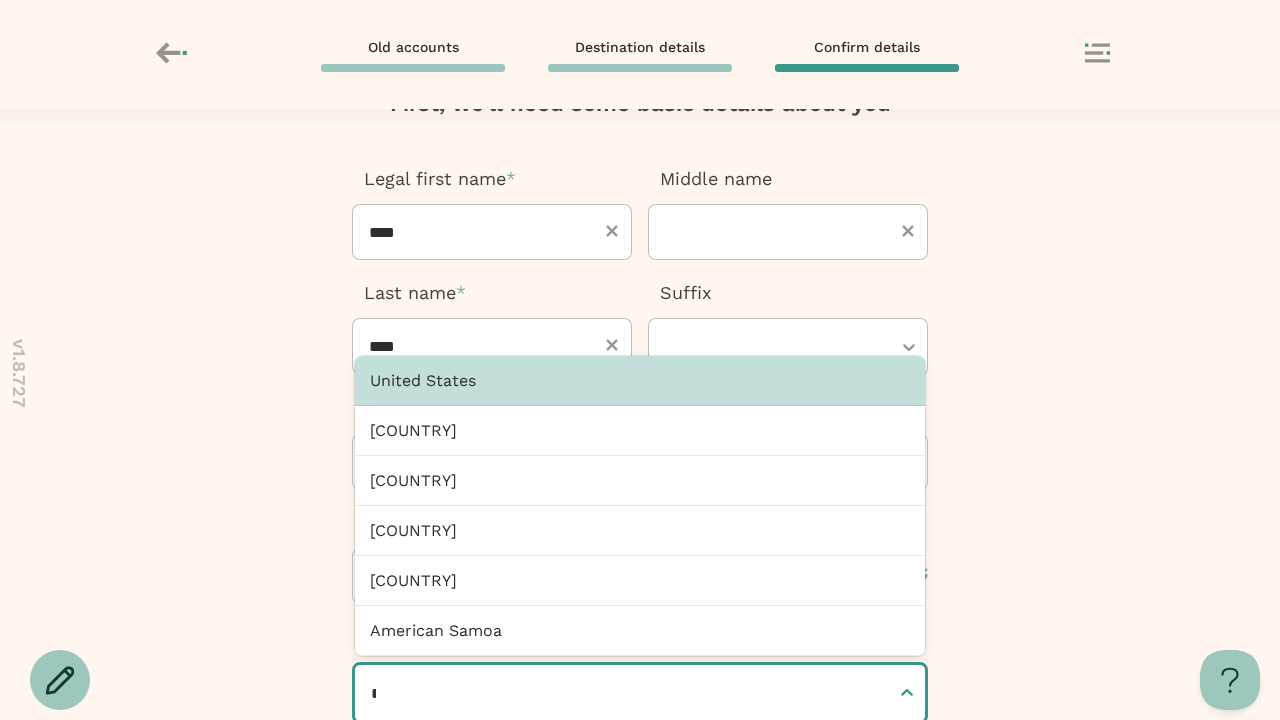 scroll, scrollTop: 39, scrollLeft: 0, axis: vertical 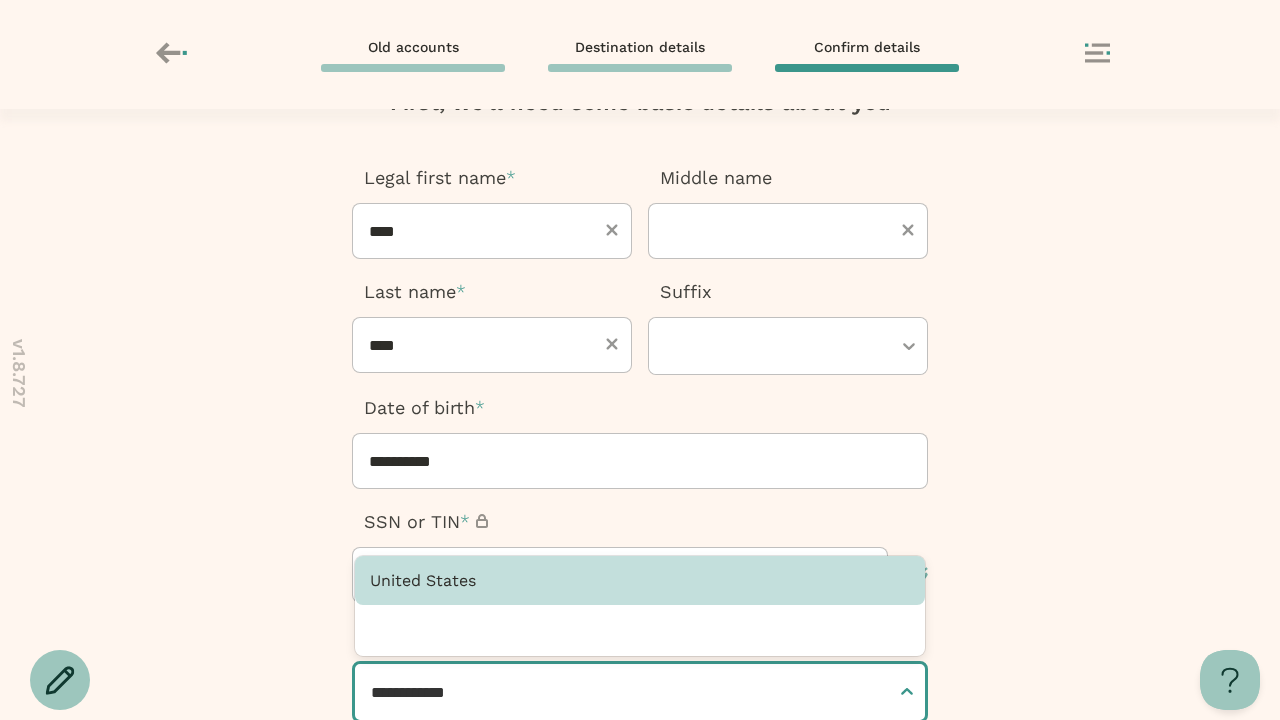 type on "**********" 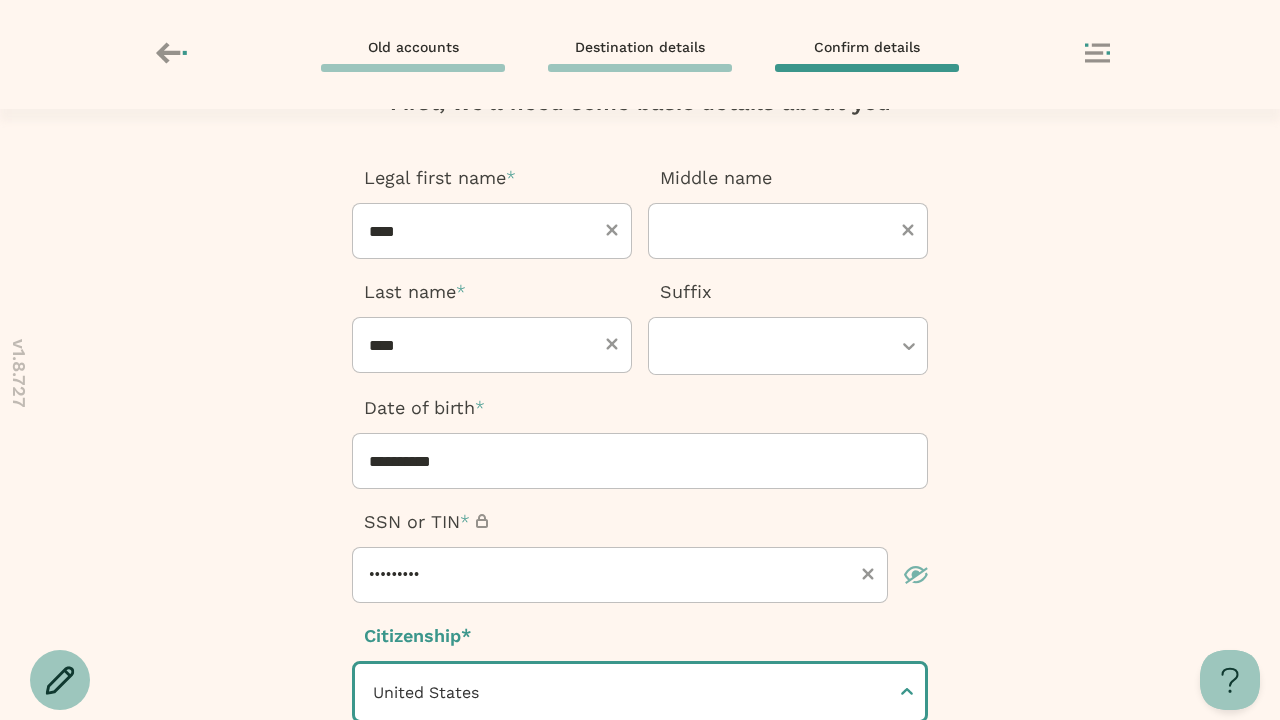 type 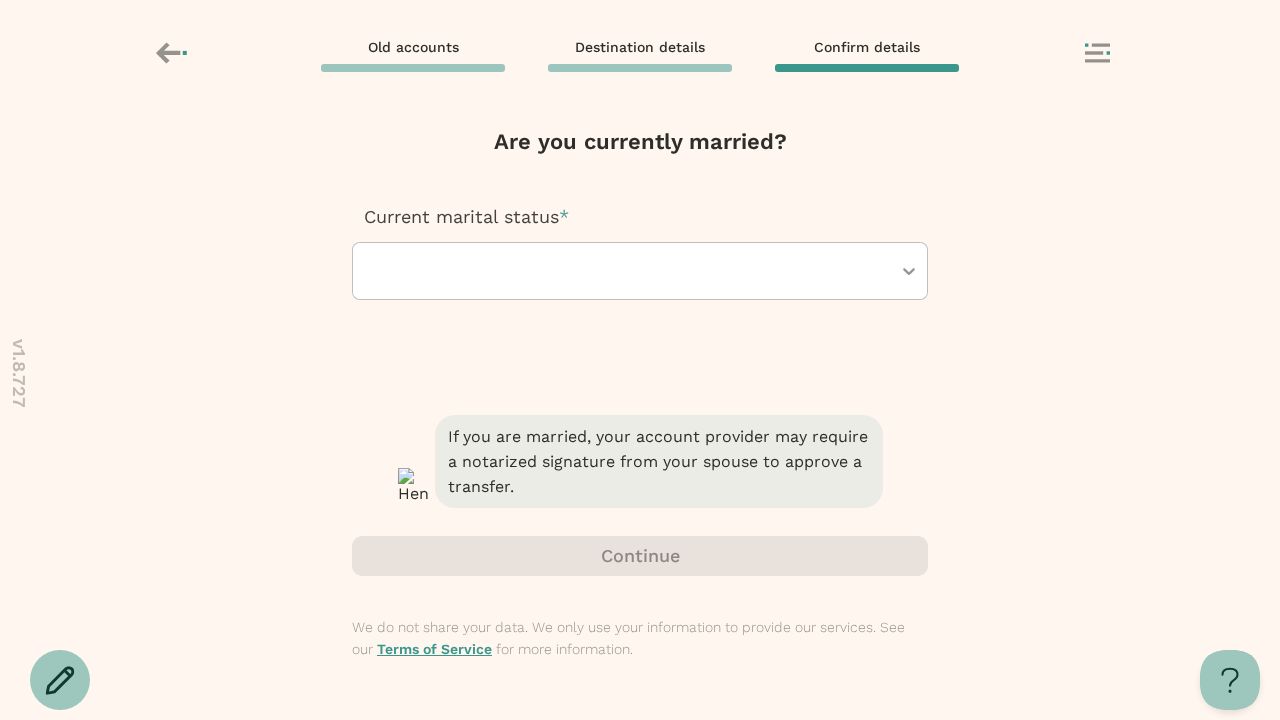 scroll, scrollTop: 0, scrollLeft: 0, axis: both 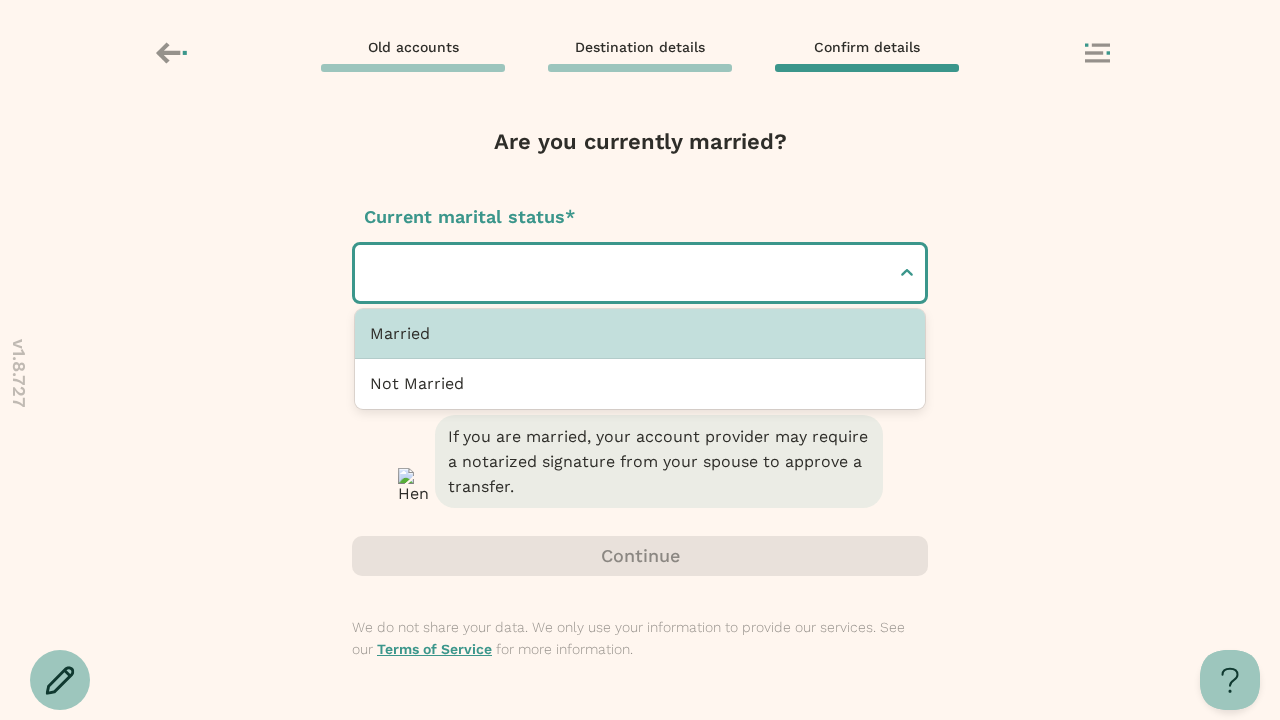 click at bounding box center (373, 273) 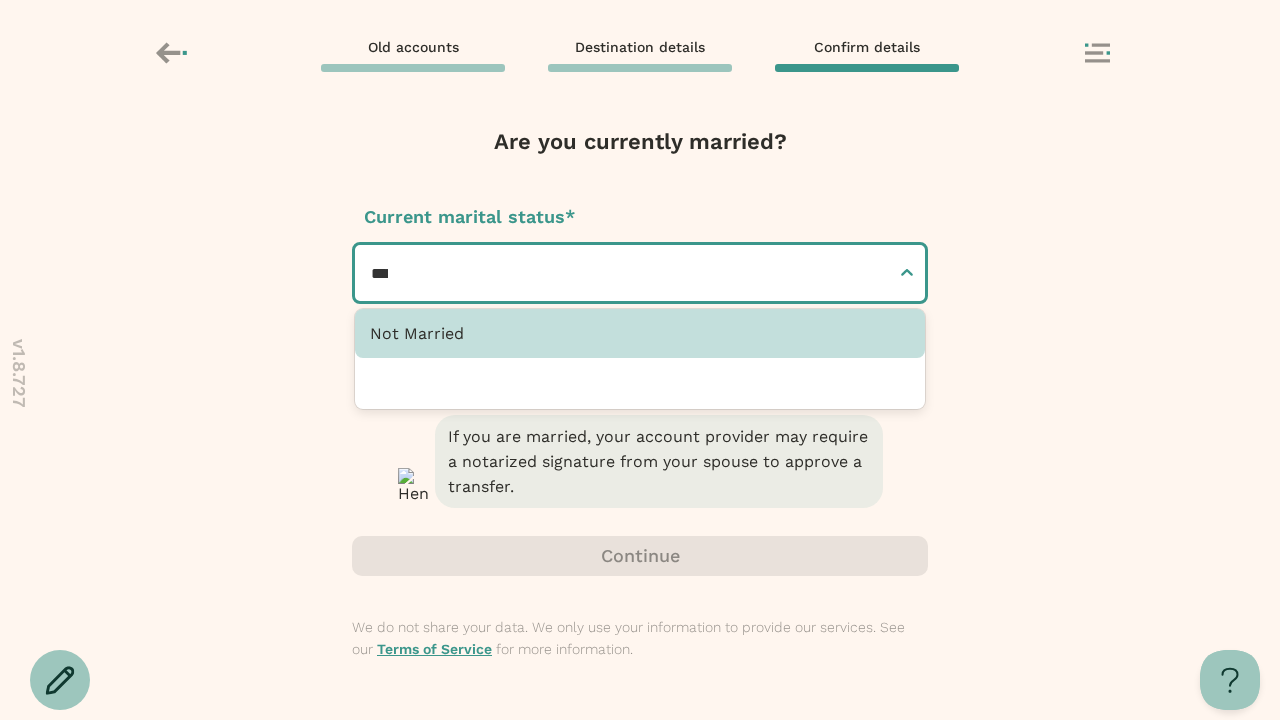 type on "**********" 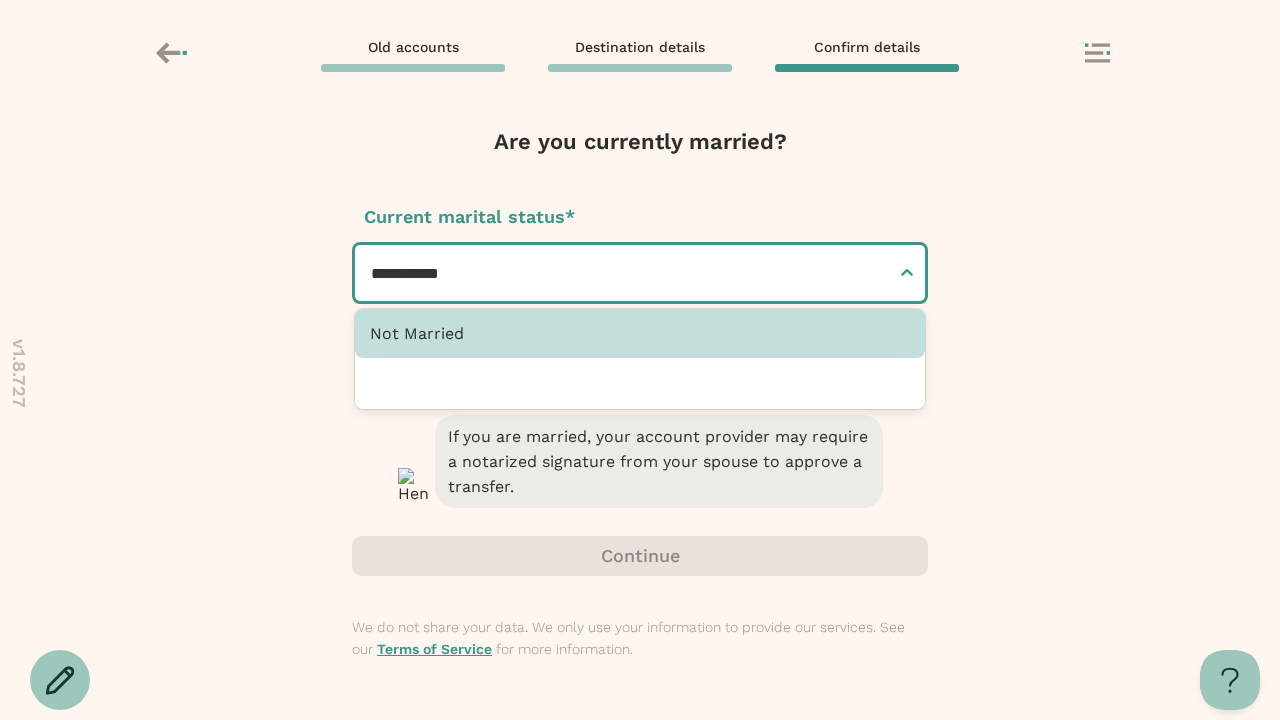 type 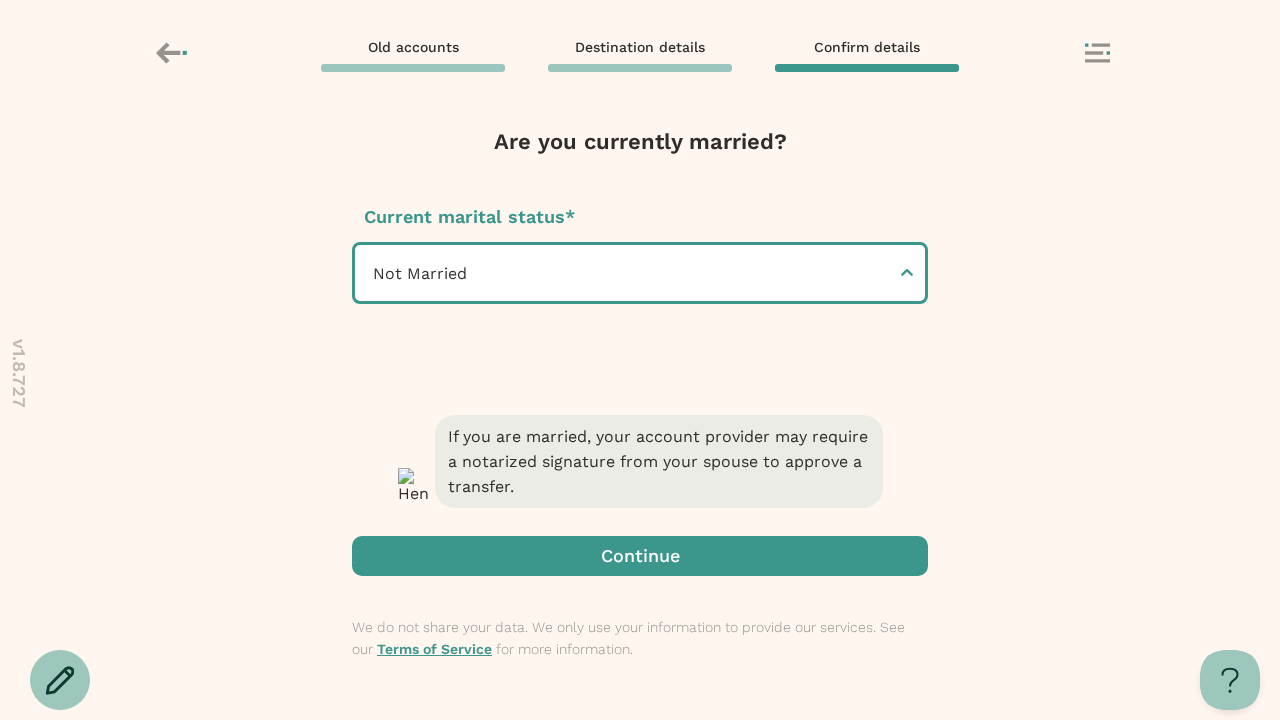 click at bounding box center [640, 556] 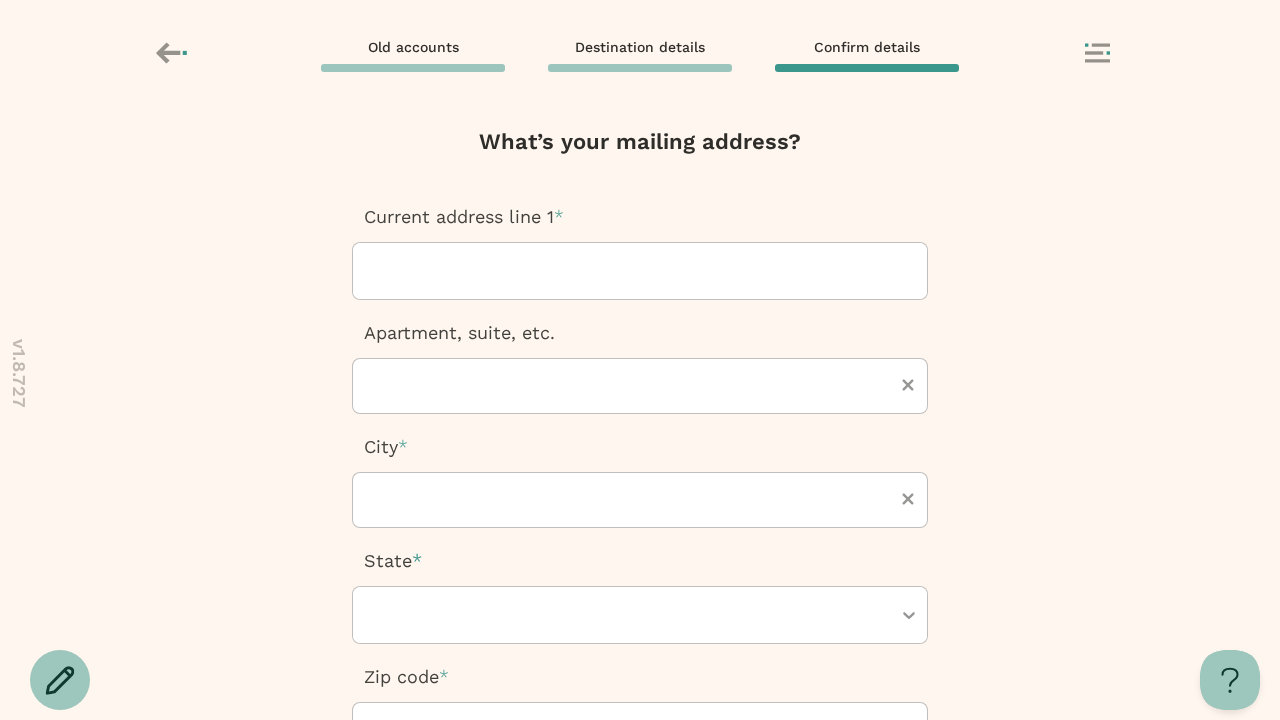 click at bounding box center [371, 271] 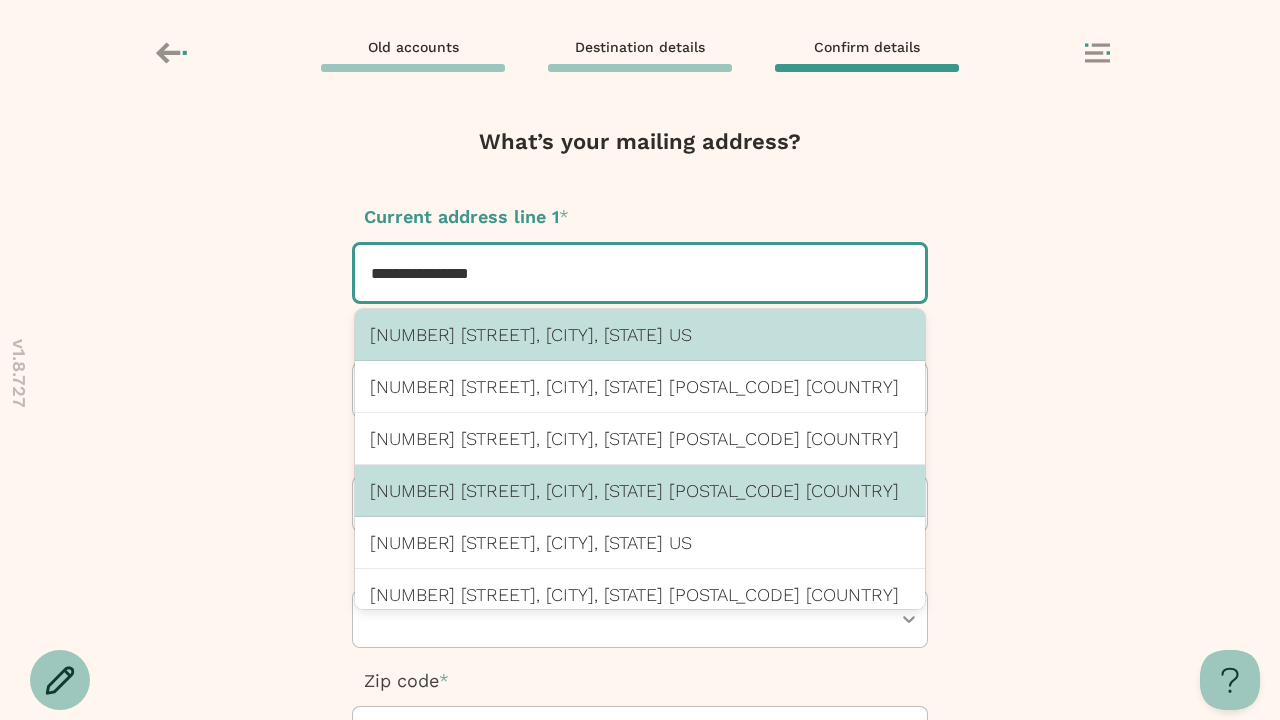 click on "123 Chicago St, Dewey Beach, DE 19971 US" at bounding box center (640, 490) 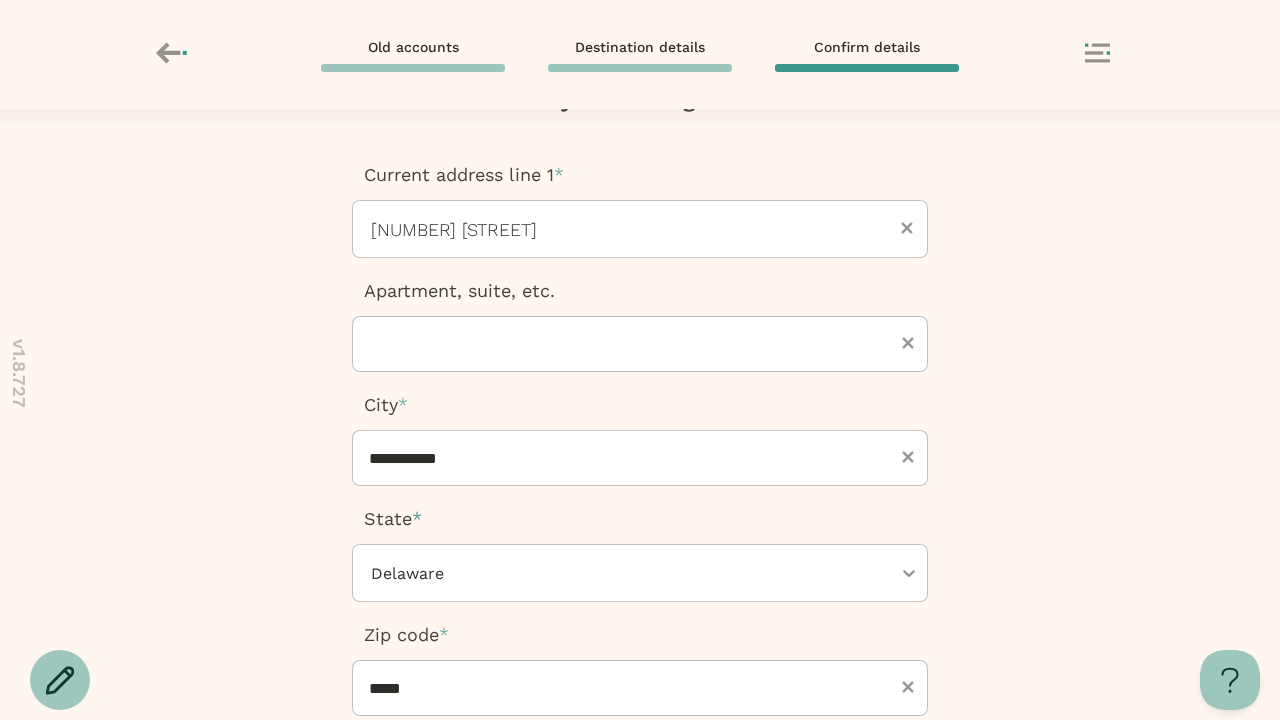 click at bounding box center (640, 884) 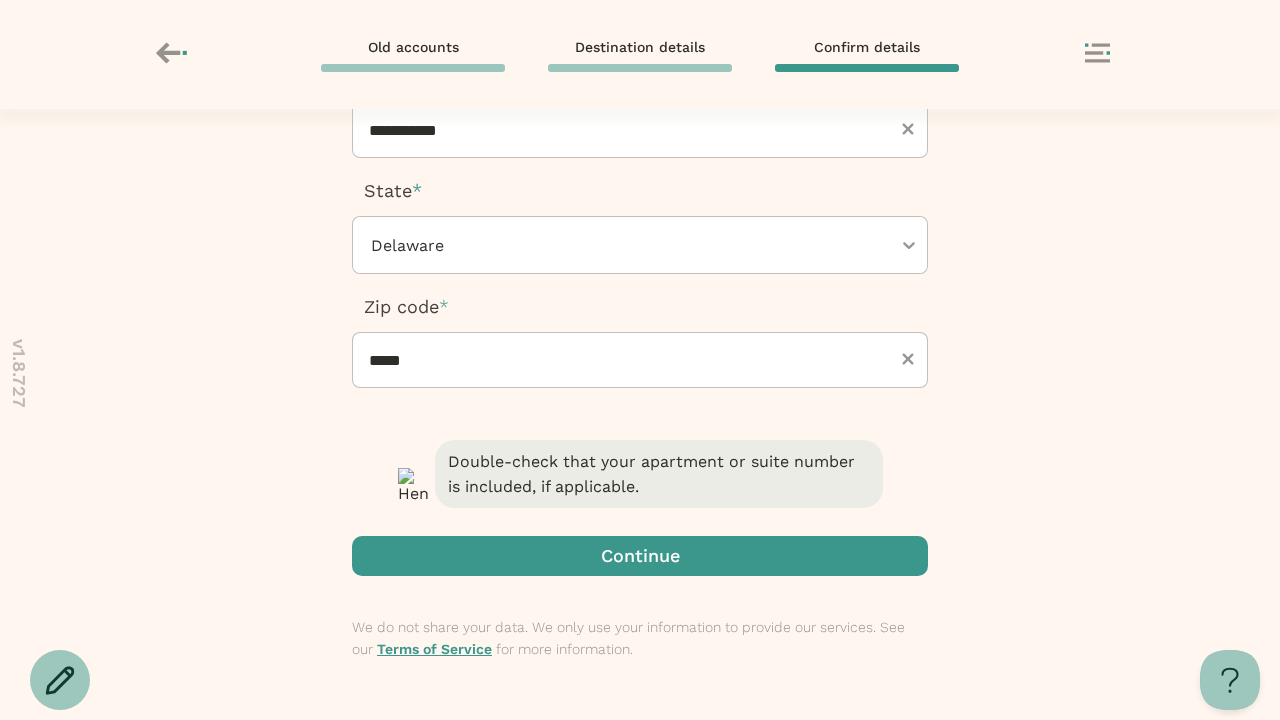 click at bounding box center [0, 0] 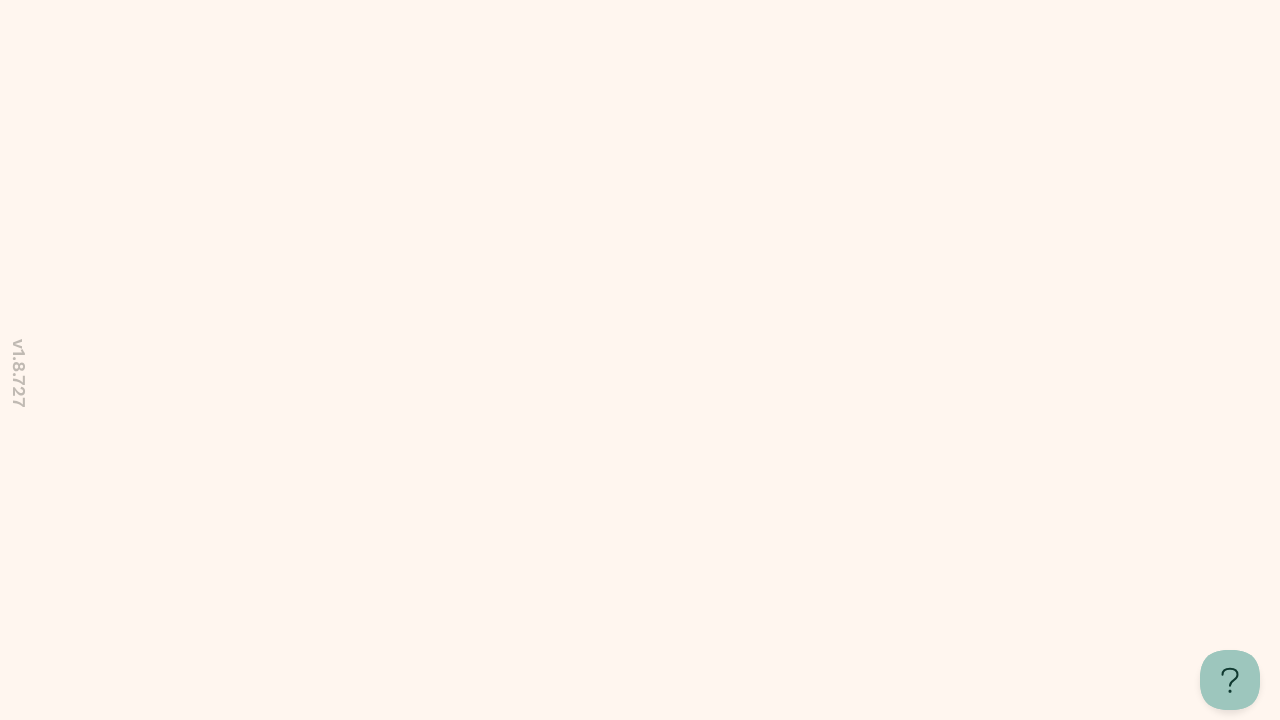 scroll, scrollTop: 0, scrollLeft: 0, axis: both 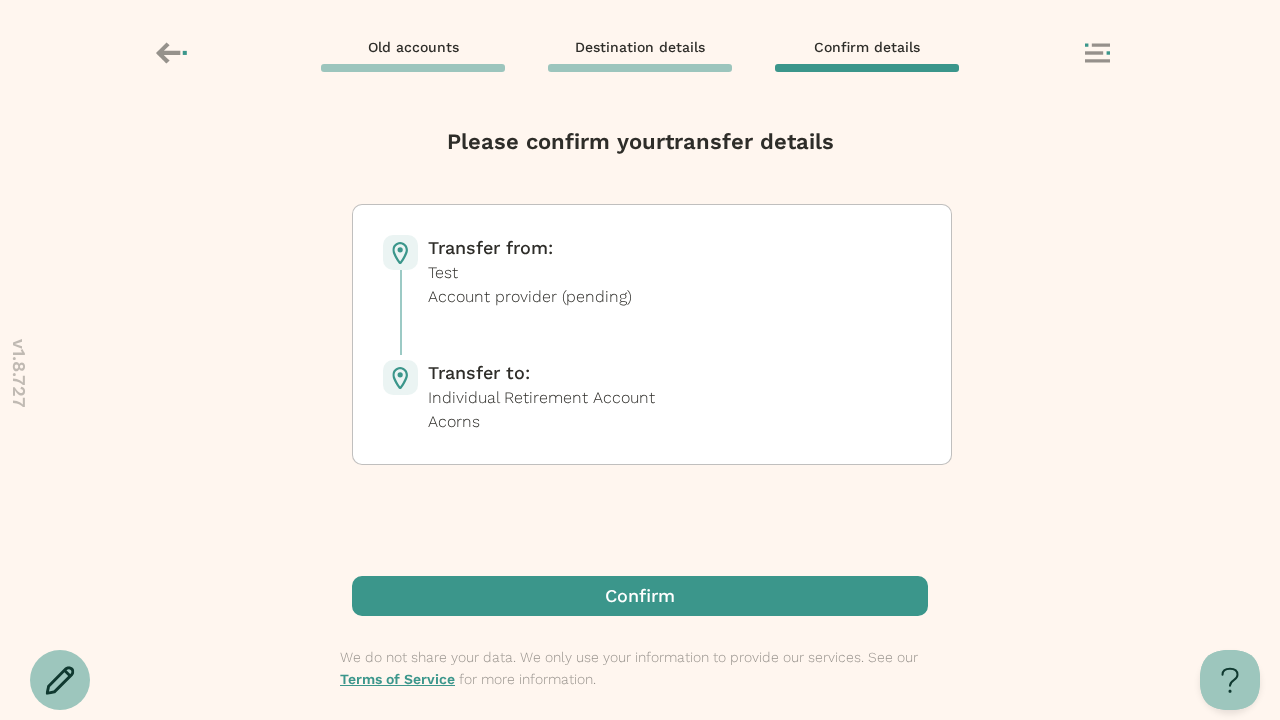 click at bounding box center (640, 596) 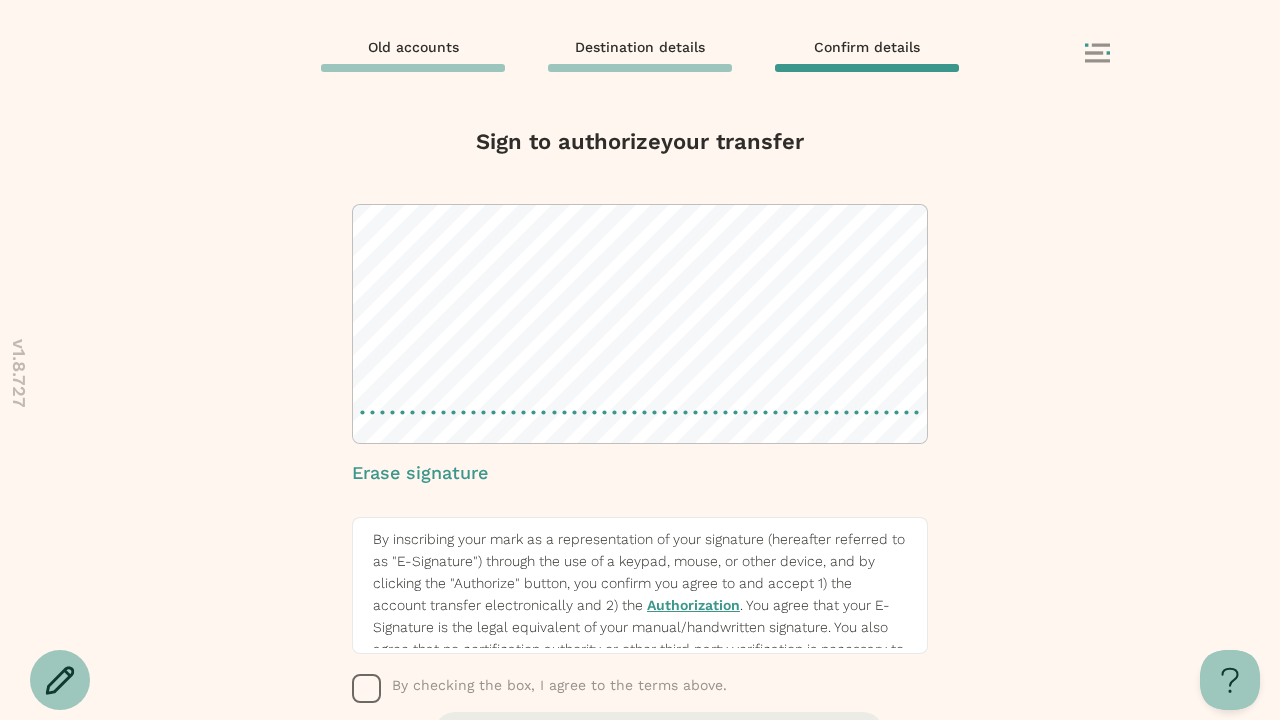 click at bounding box center [367, 689] 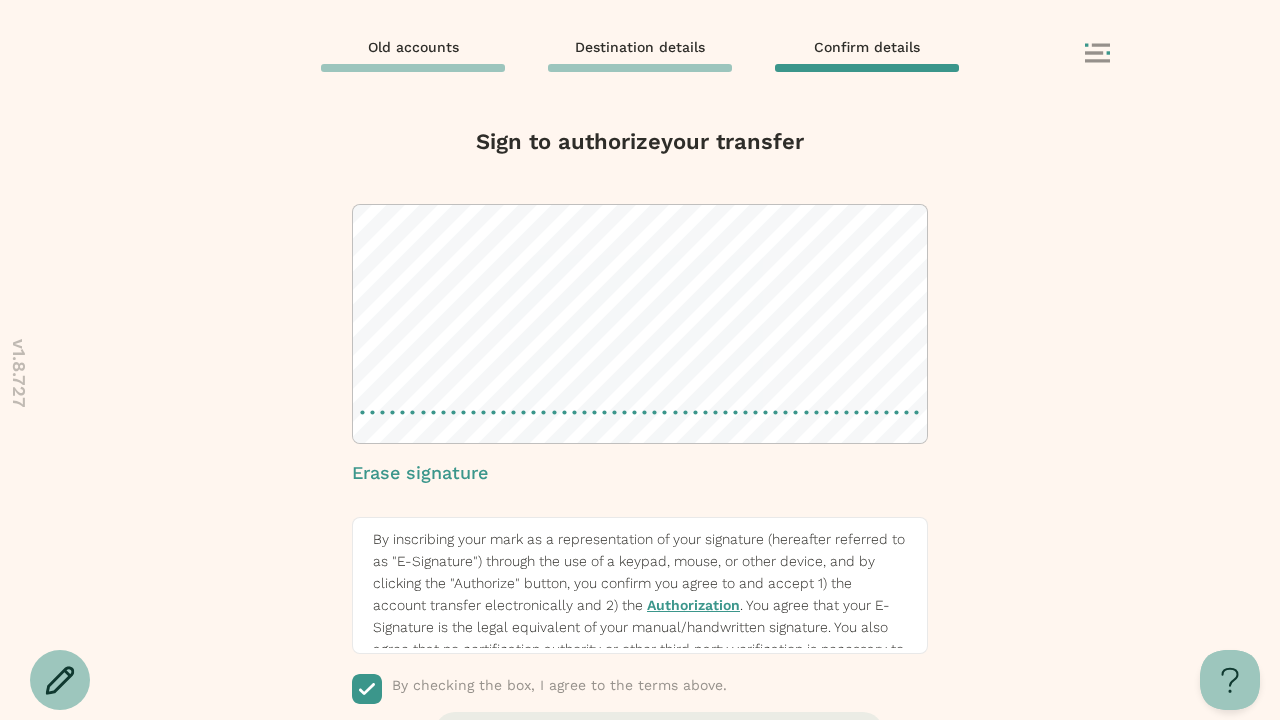 click at bounding box center (640, 853) 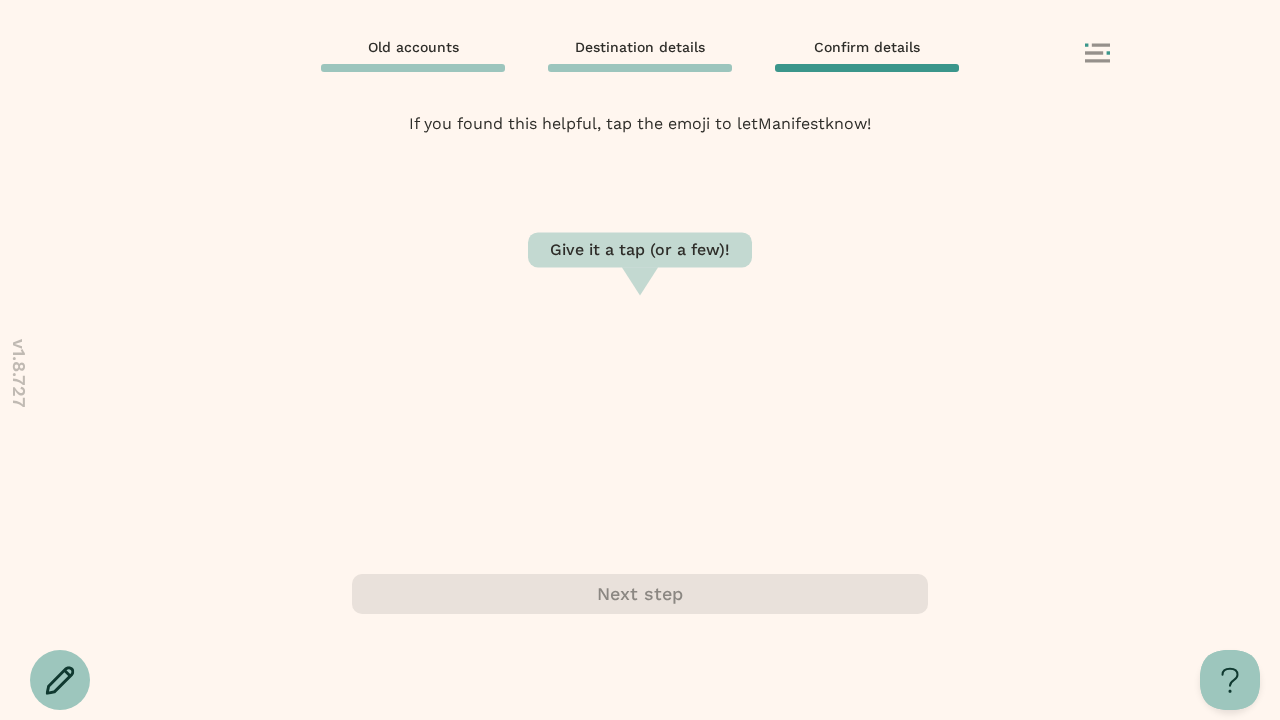 scroll, scrollTop: 0, scrollLeft: 0, axis: both 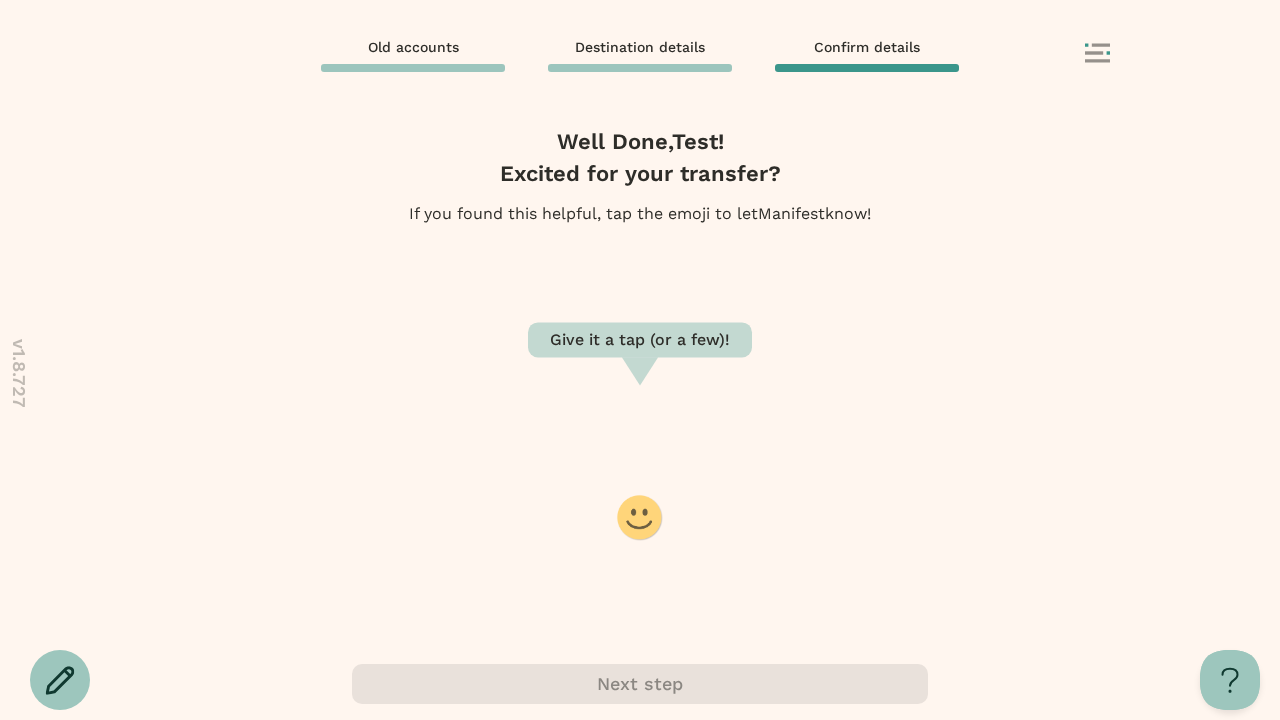 click at bounding box center (640, 518) 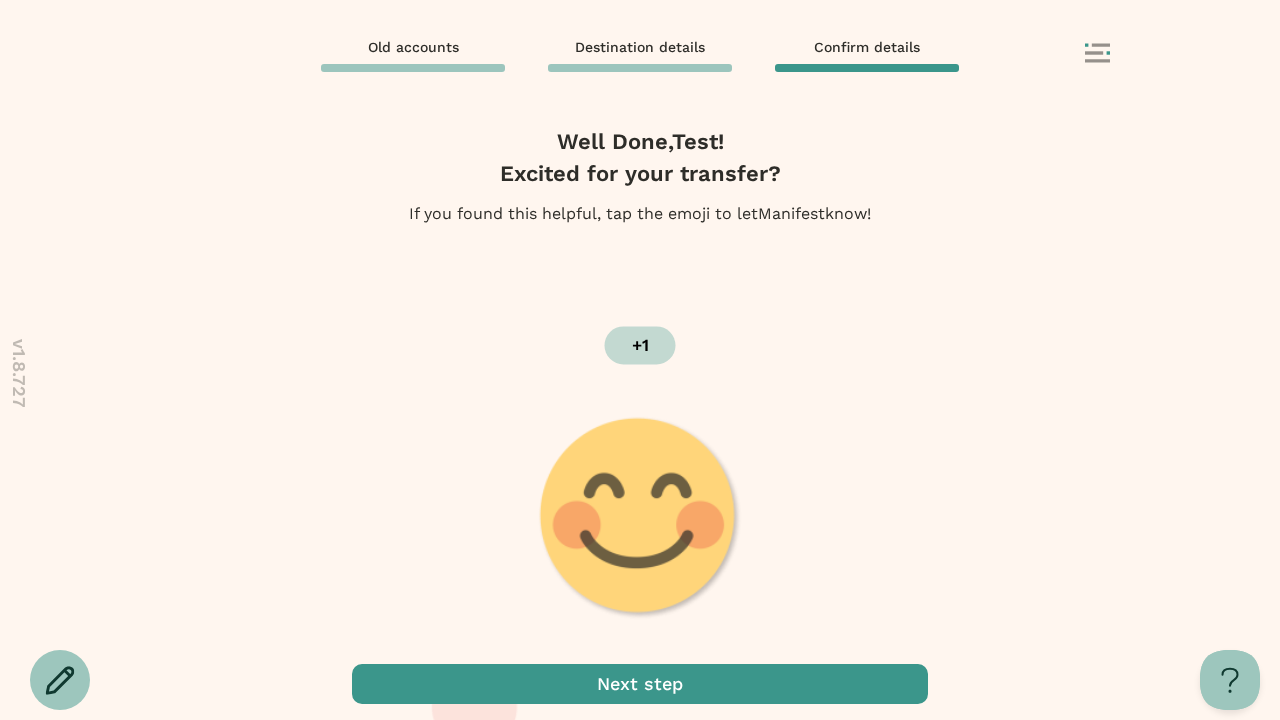 click at bounding box center [640, 684] 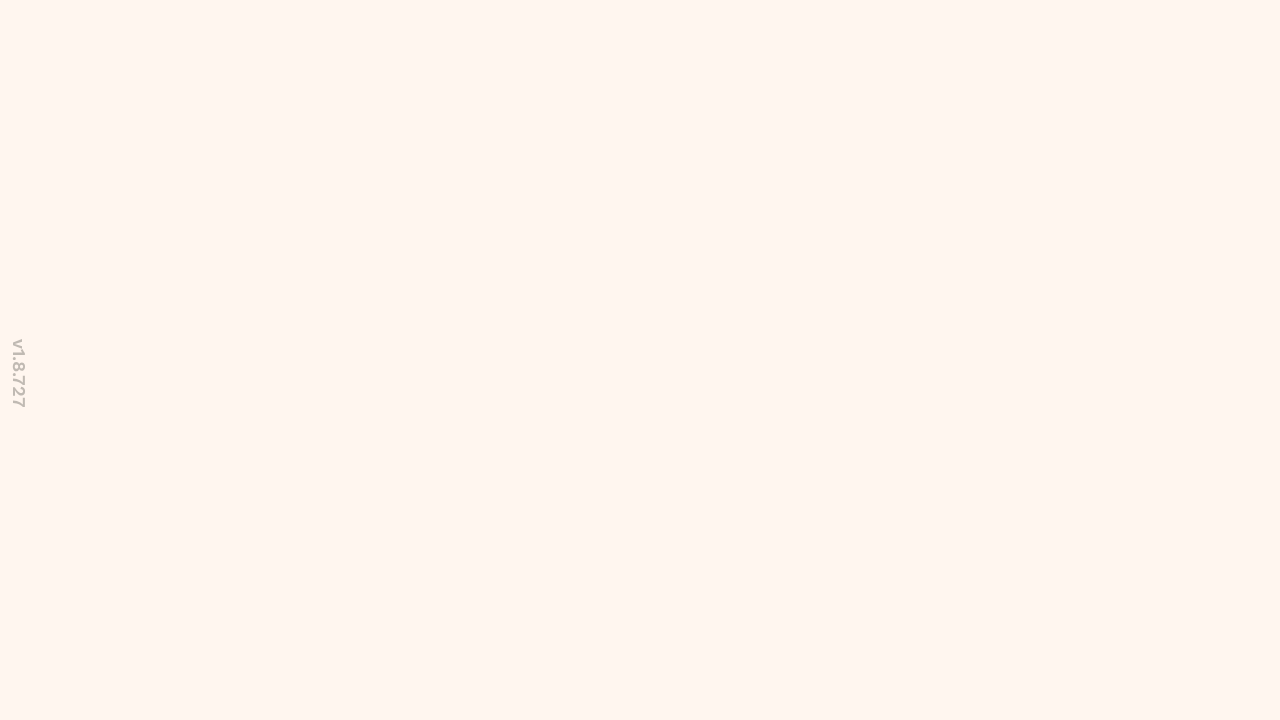 scroll, scrollTop: 0, scrollLeft: 0, axis: both 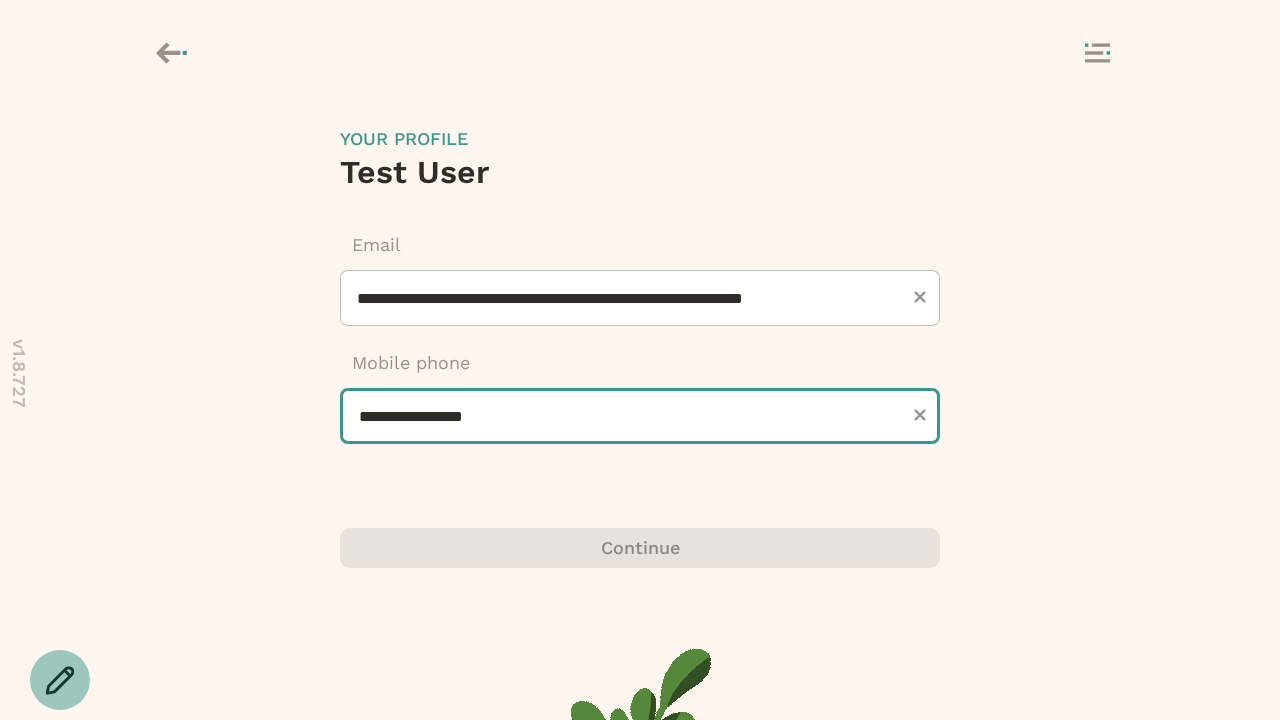 click on "**********" at bounding box center [640, 416] 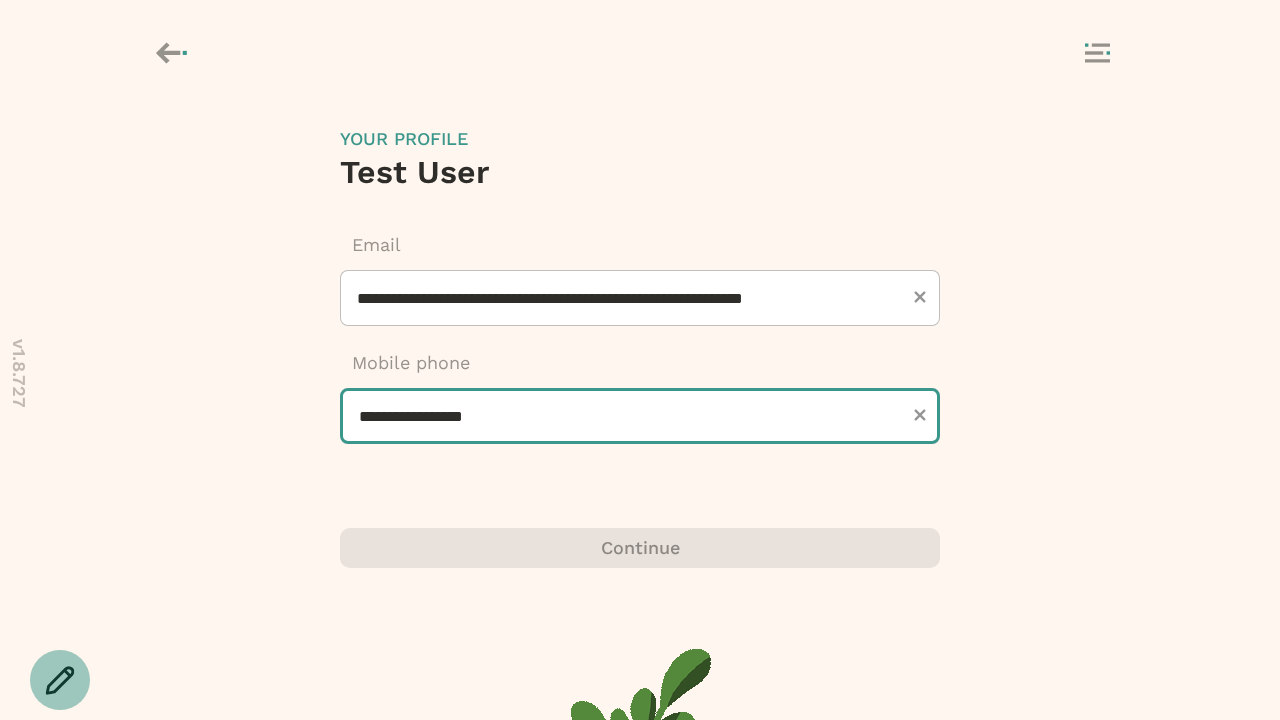 click on "**********" at bounding box center [640, 416] 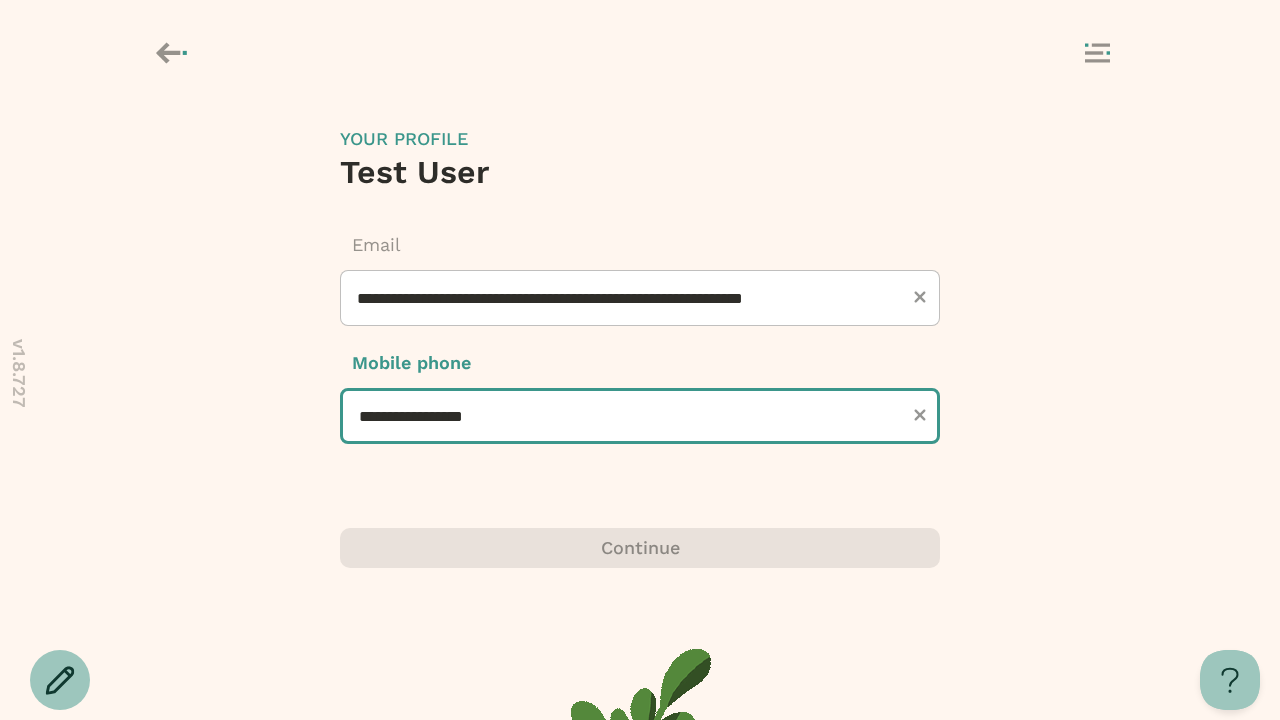 scroll, scrollTop: 0, scrollLeft: 0, axis: both 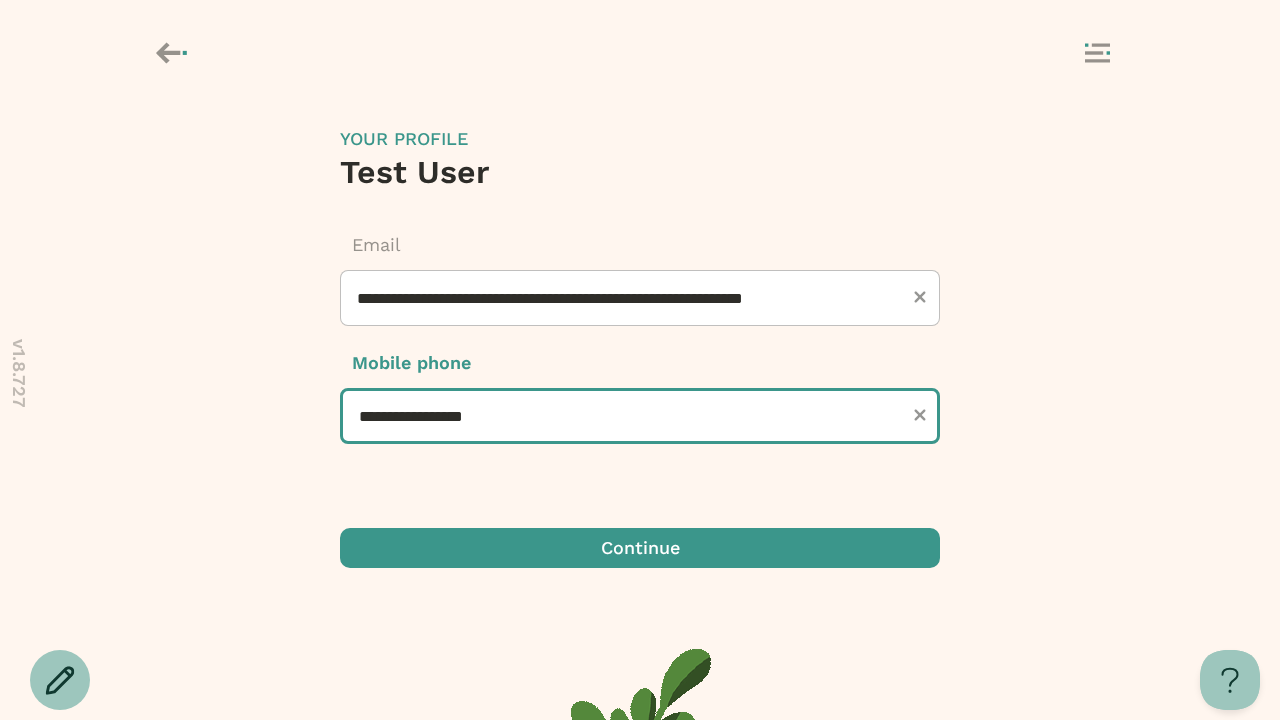 type on "**********" 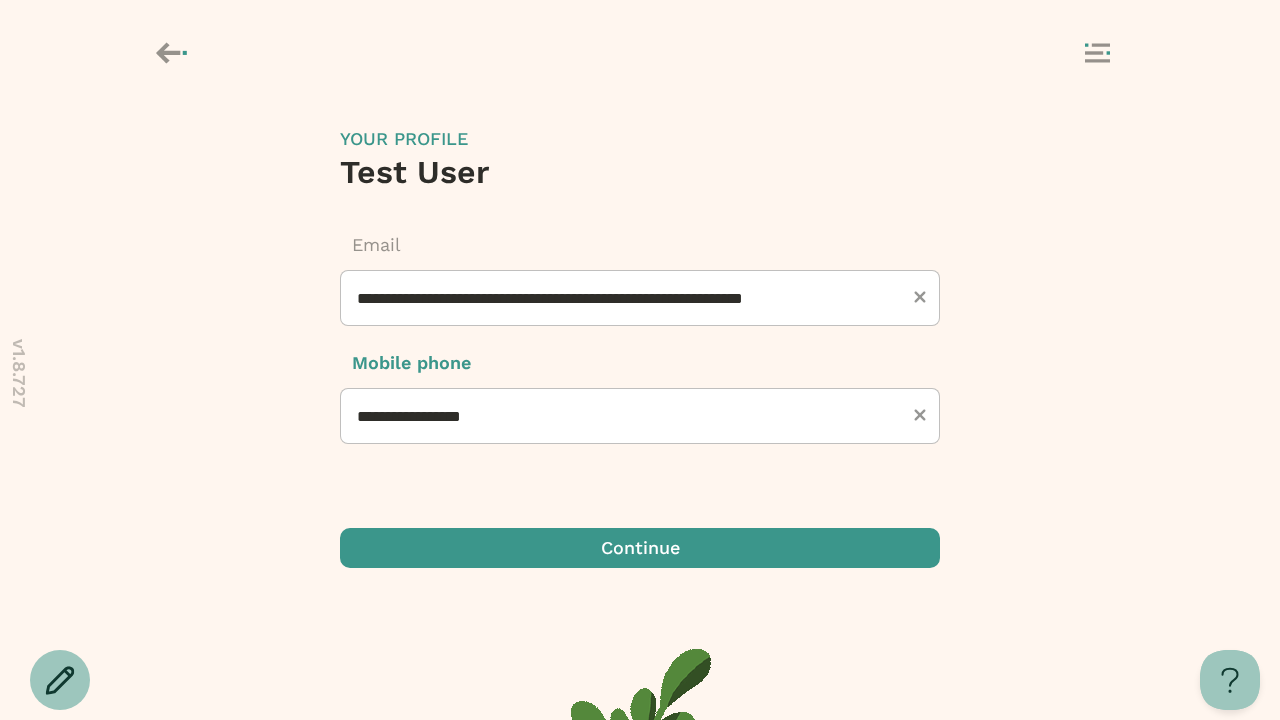 click at bounding box center (640, 548) 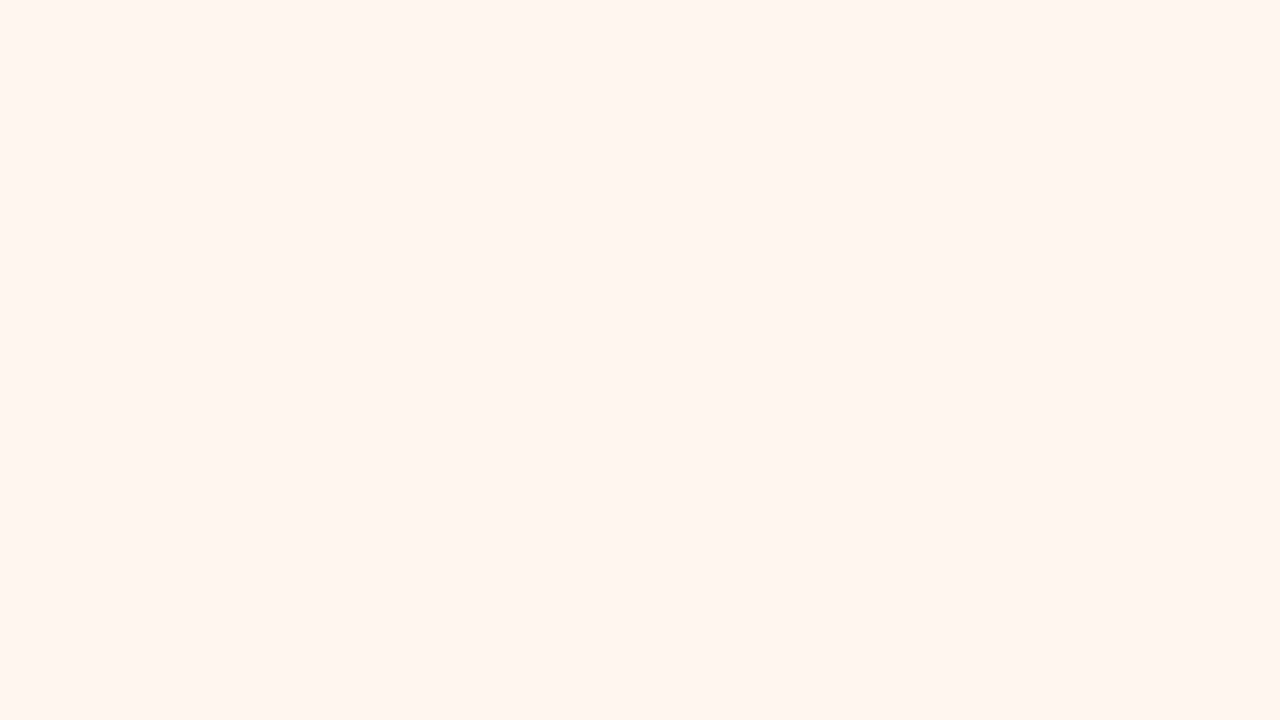 scroll, scrollTop: 0, scrollLeft: 0, axis: both 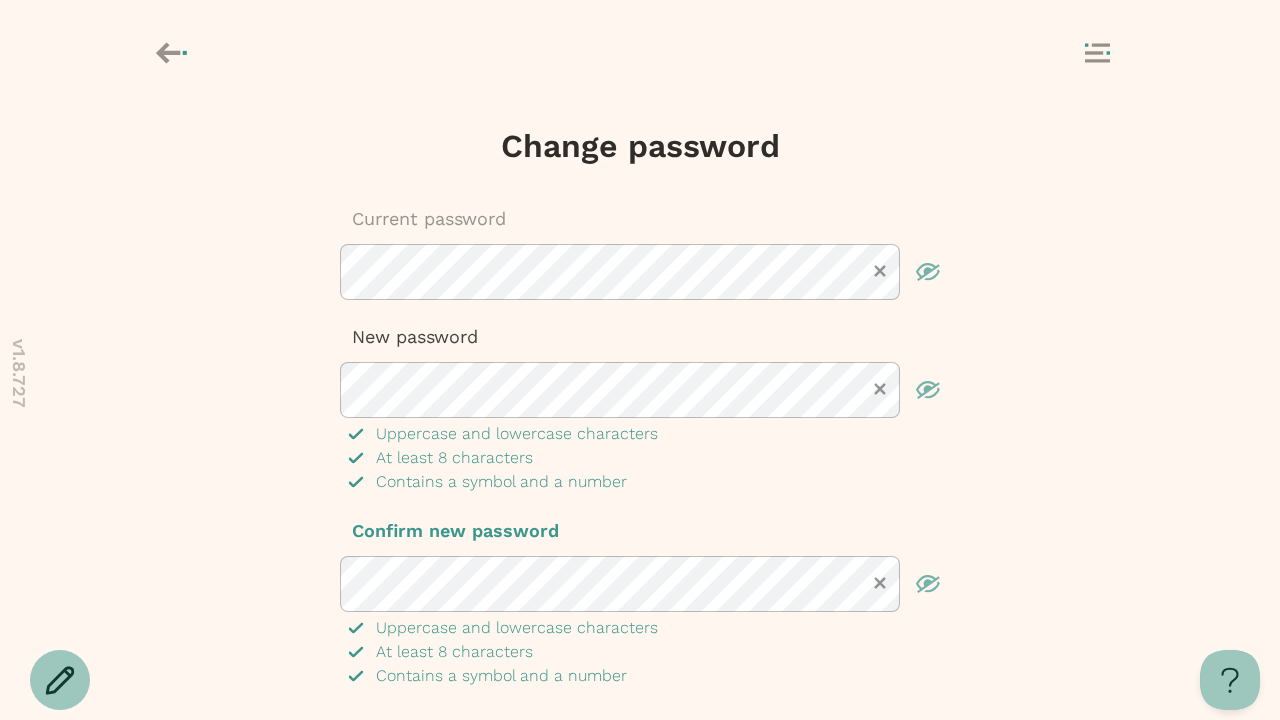 click at bounding box center [640, 748] 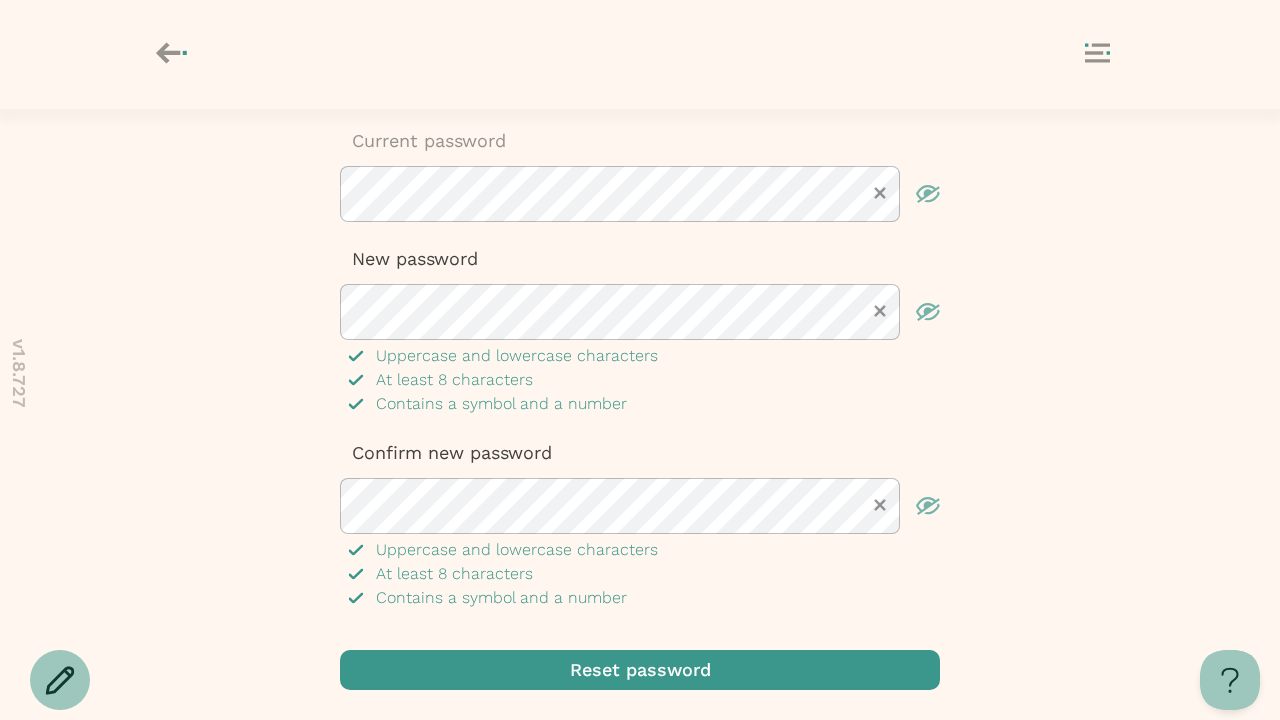 scroll, scrollTop: 0, scrollLeft: 0, axis: both 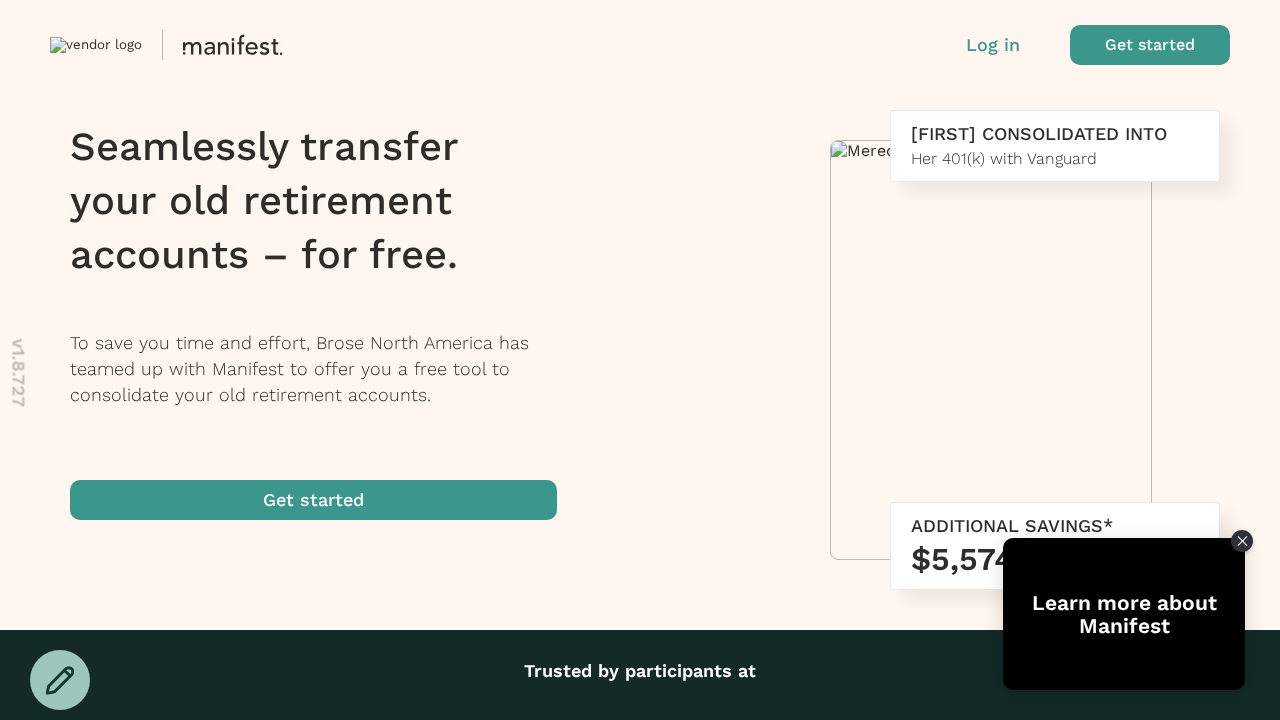click at bounding box center [1150, 45] 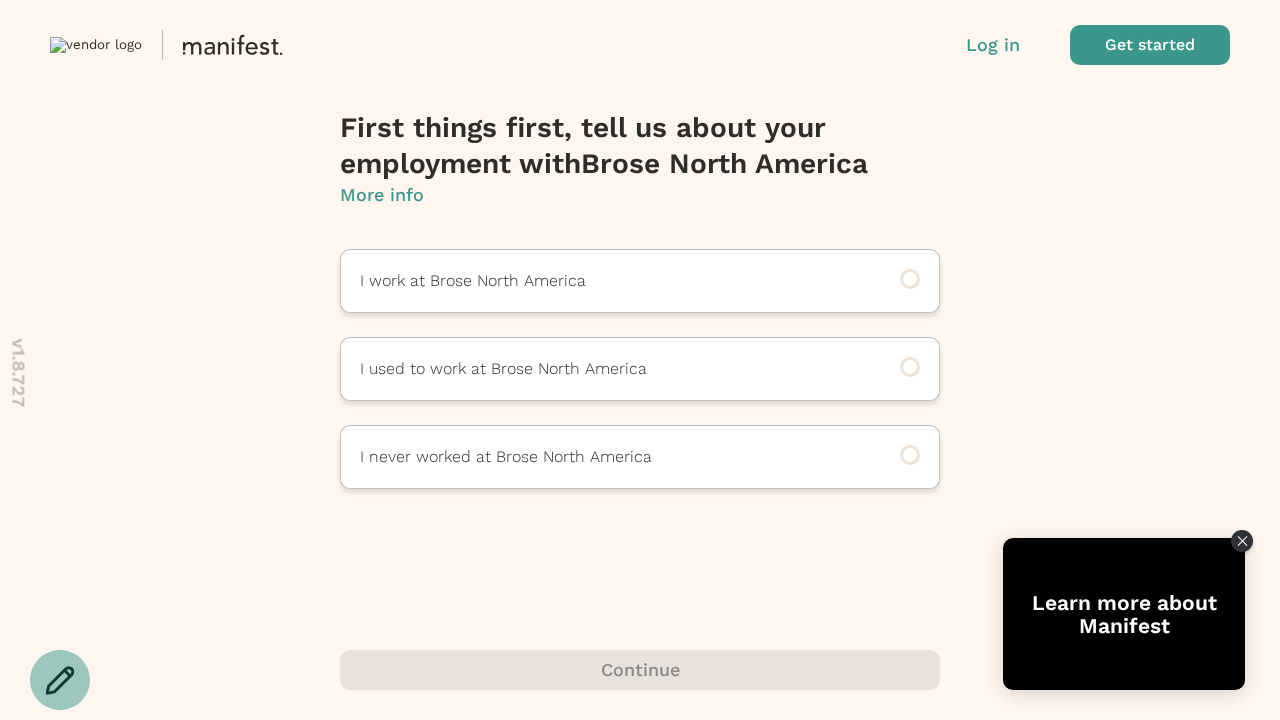scroll, scrollTop: 0, scrollLeft: 0, axis: both 